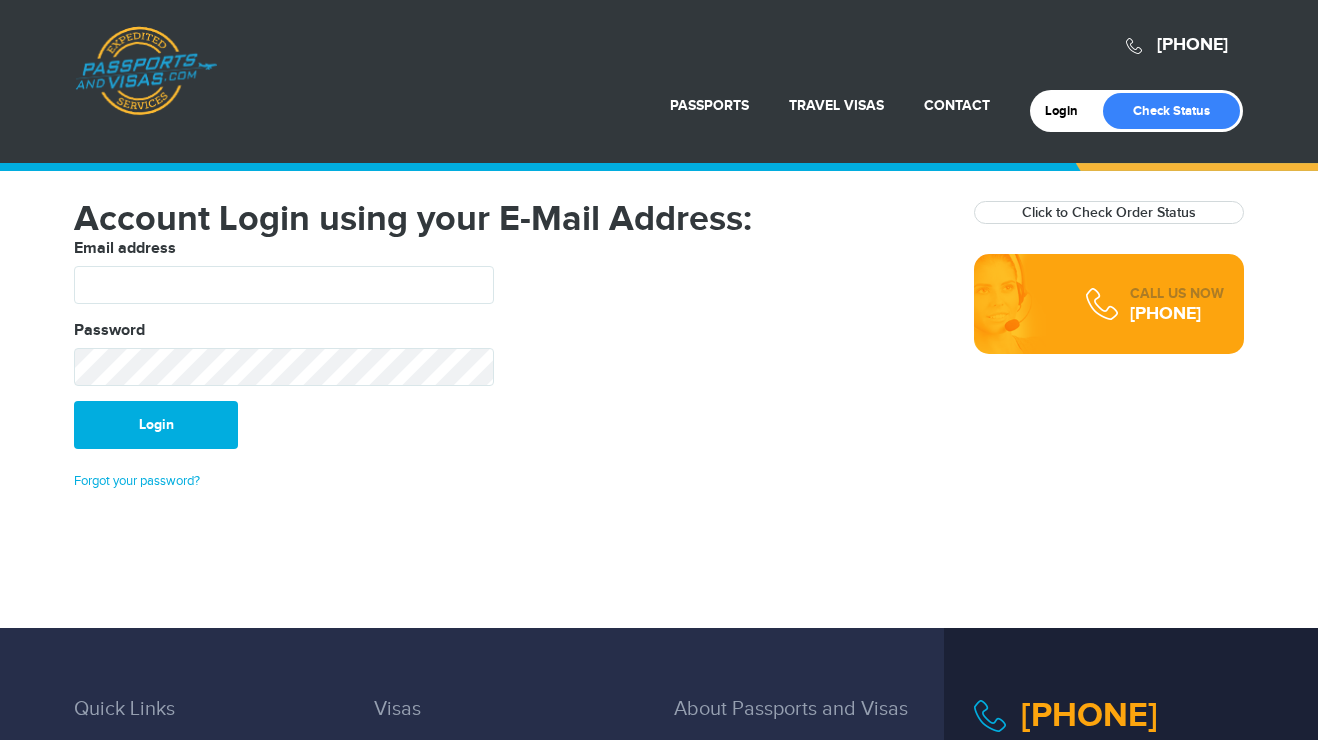scroll, scrollTop: 0, scrollLeft: 0, axis: both 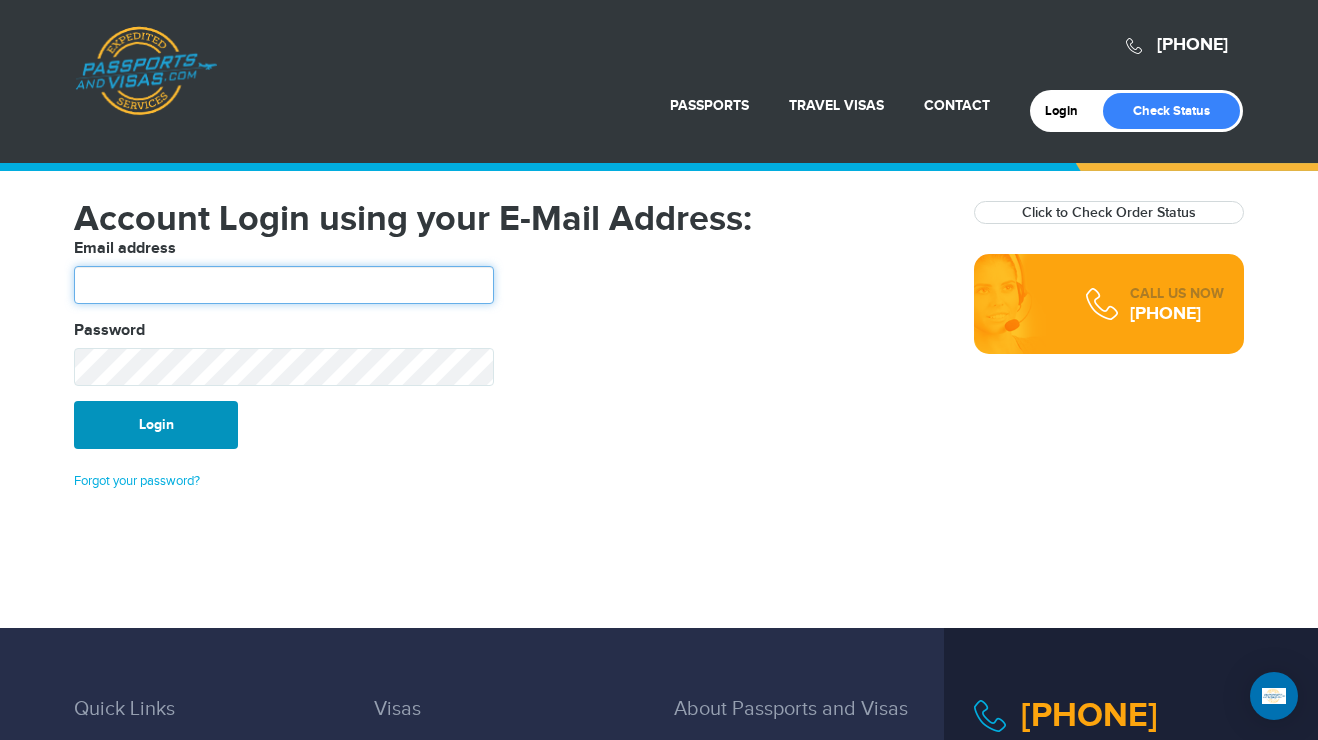 type on "*******" 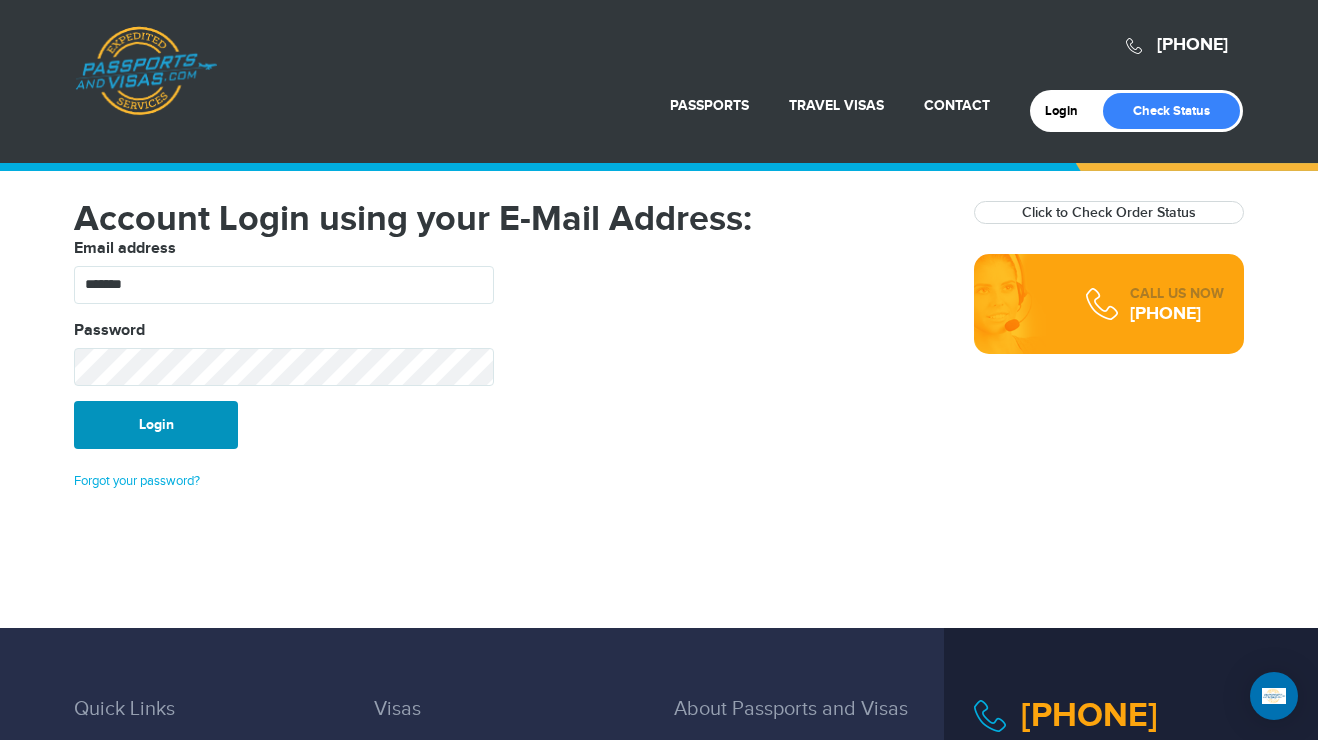 click on "Login" at bounding box center [156, 425] 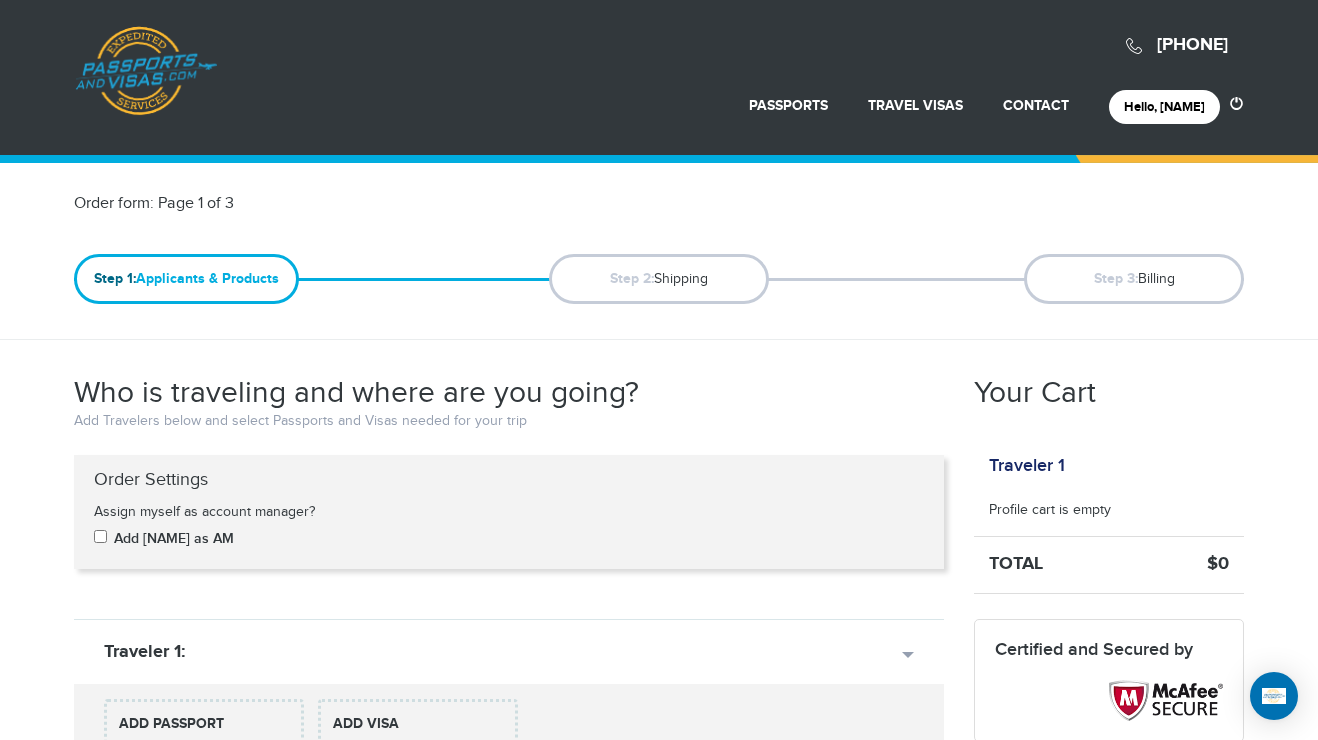 scroll, scrollTop: 0, scrollLeft: 0, axis: both 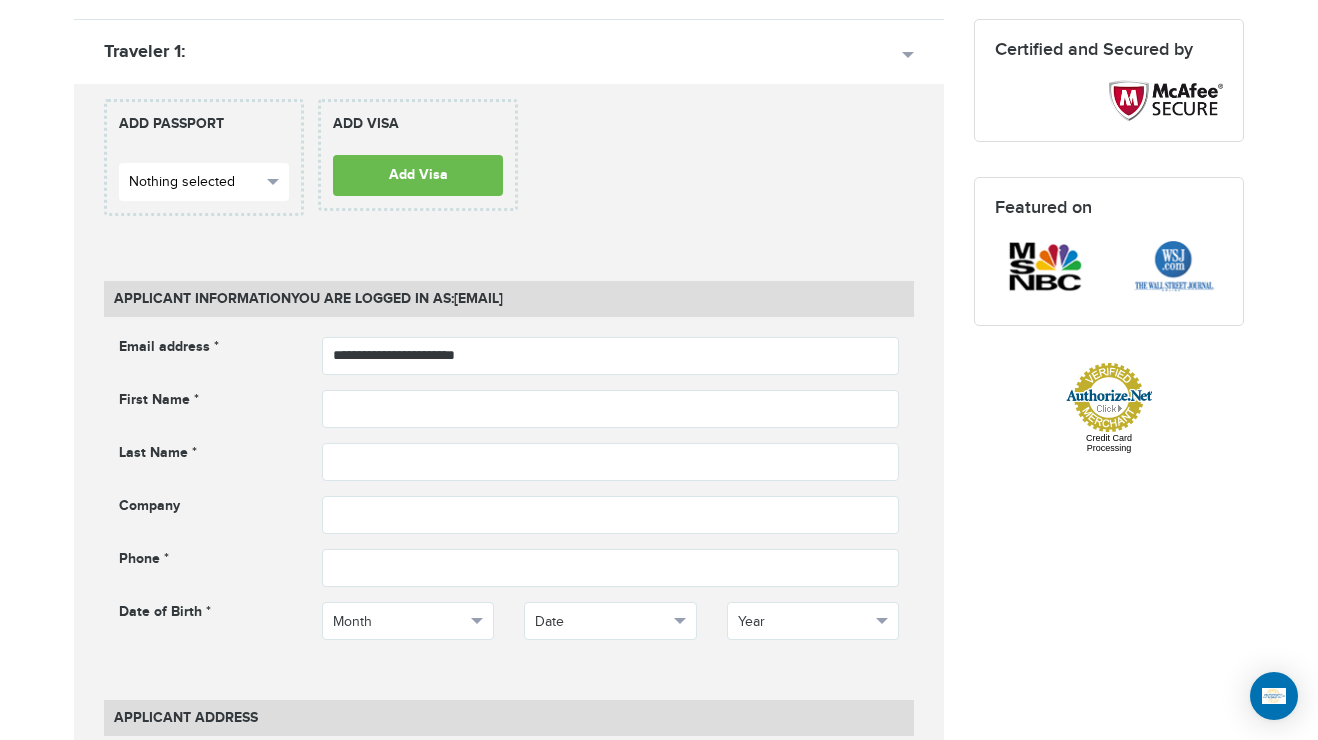 click on "Nothing selected" at bounding box center (195, 182) 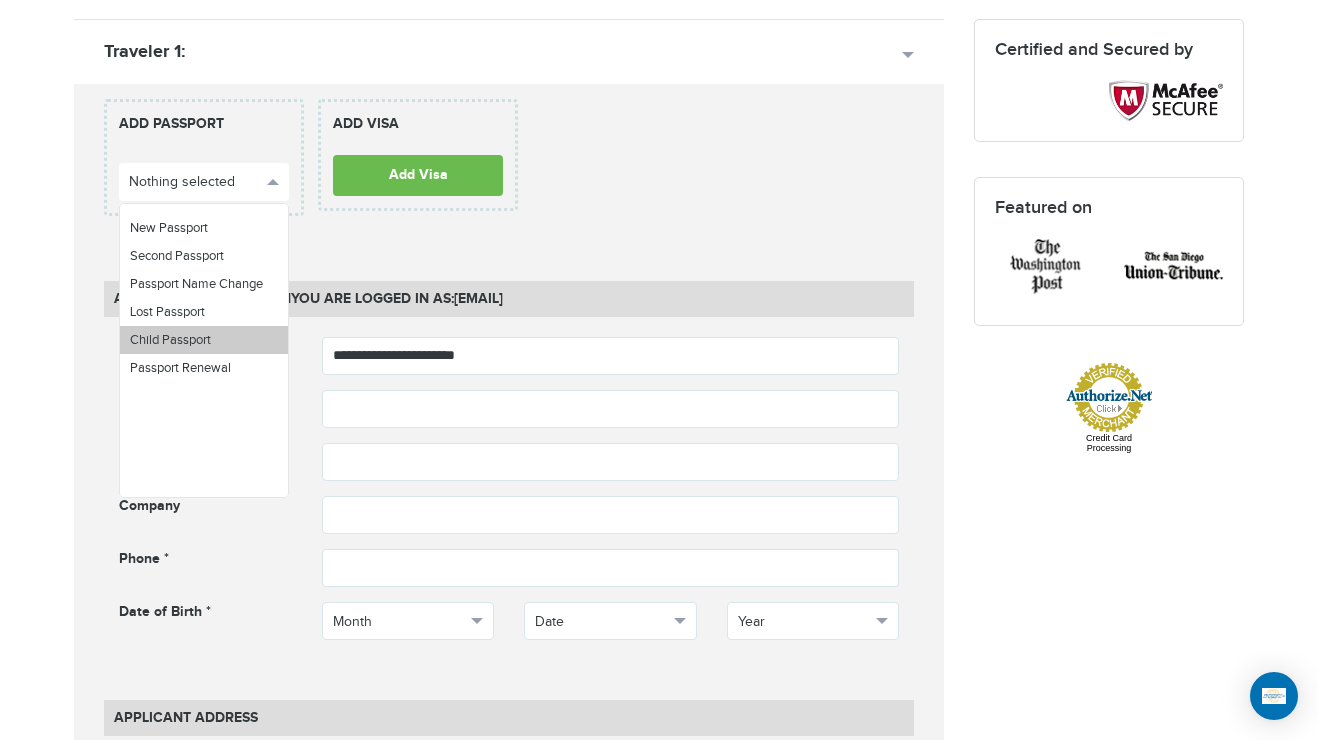 click on "Child Passport" at bounding box center [170, 340] 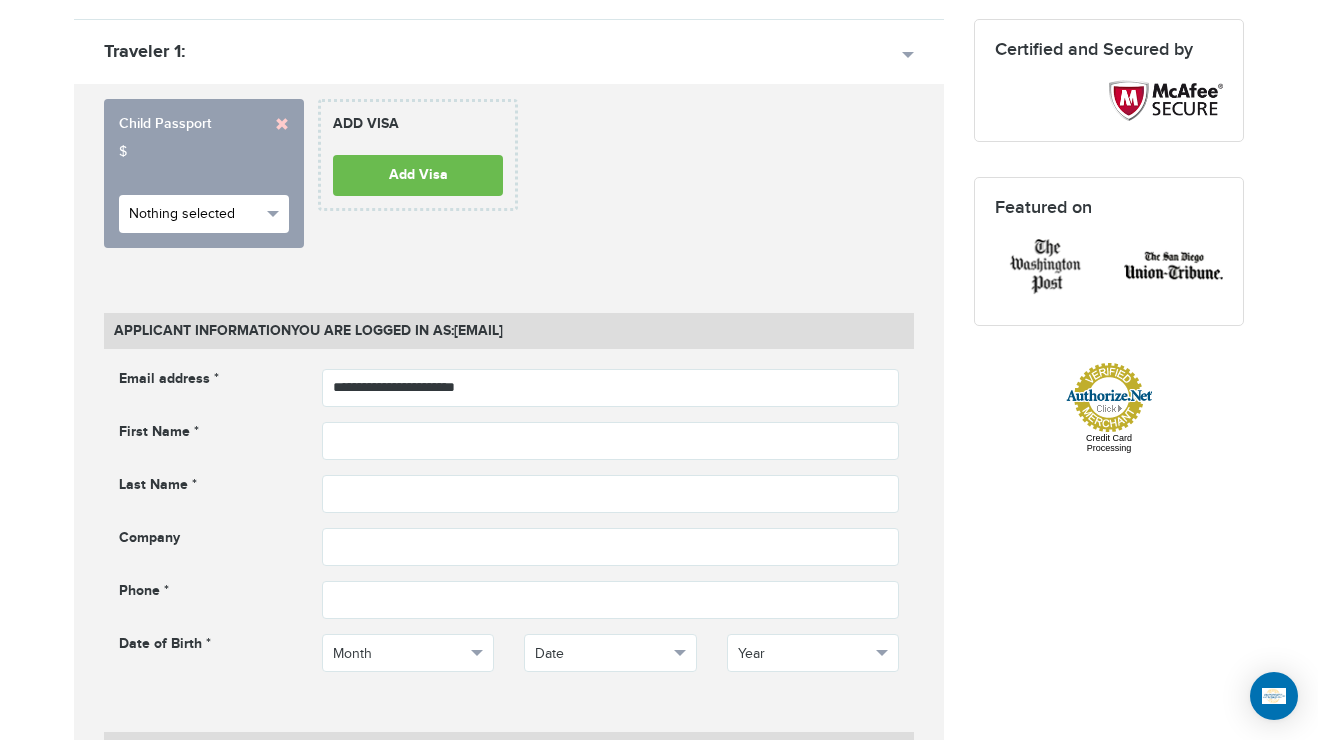 click on "Nothing selected" at bounding box center (195, 214) 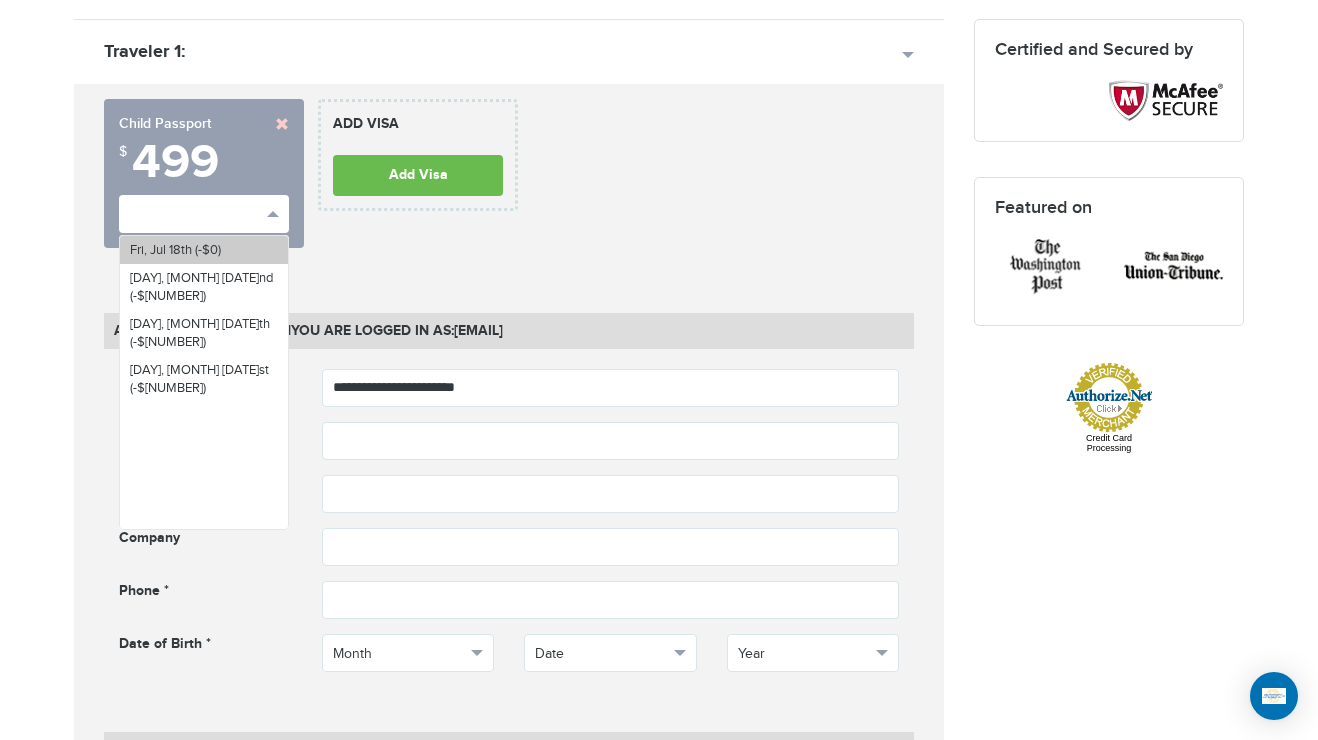 click on "Fri, Jul 18th (-$0)" at bounding box center [204, 250] 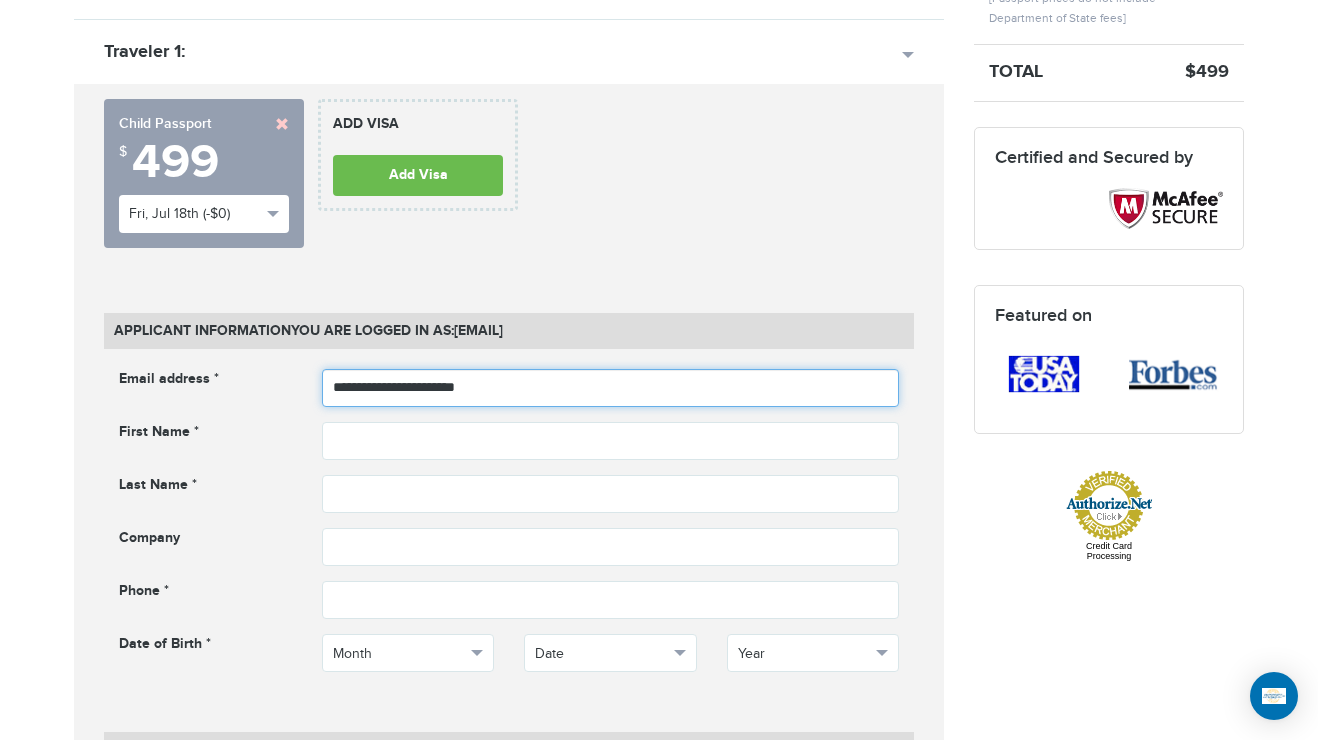 click on "**********" at bounding box center (611, 388) 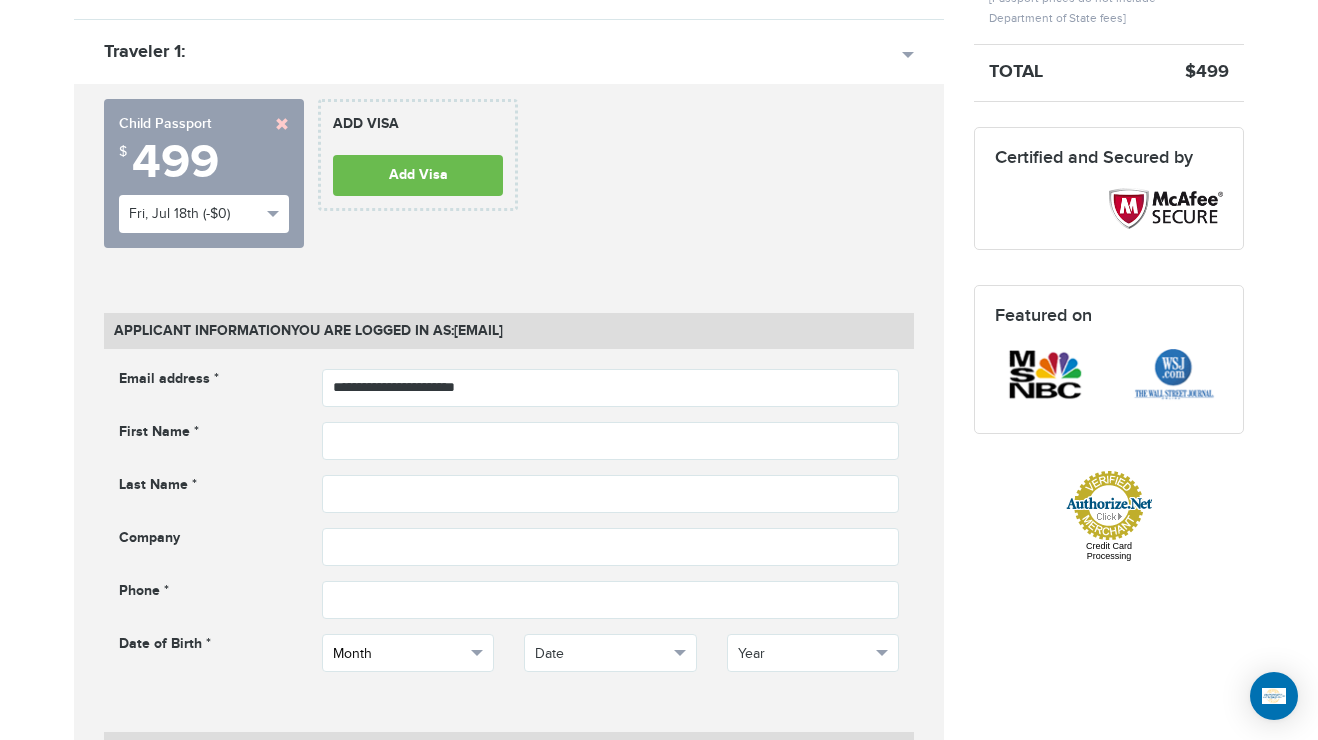 click on "Month" at bounding box center [399, 654] 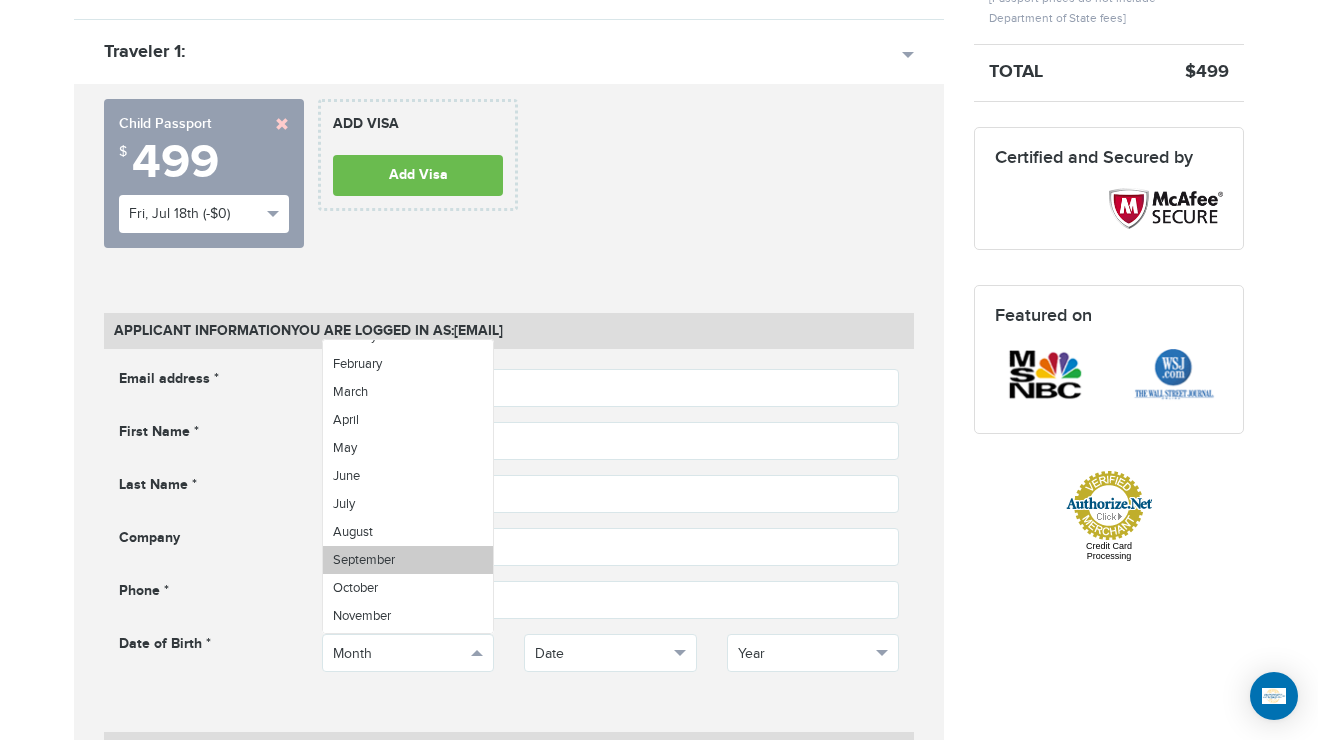scroll, scrollTop: 71, scrollLeft: 0, axis: vertical 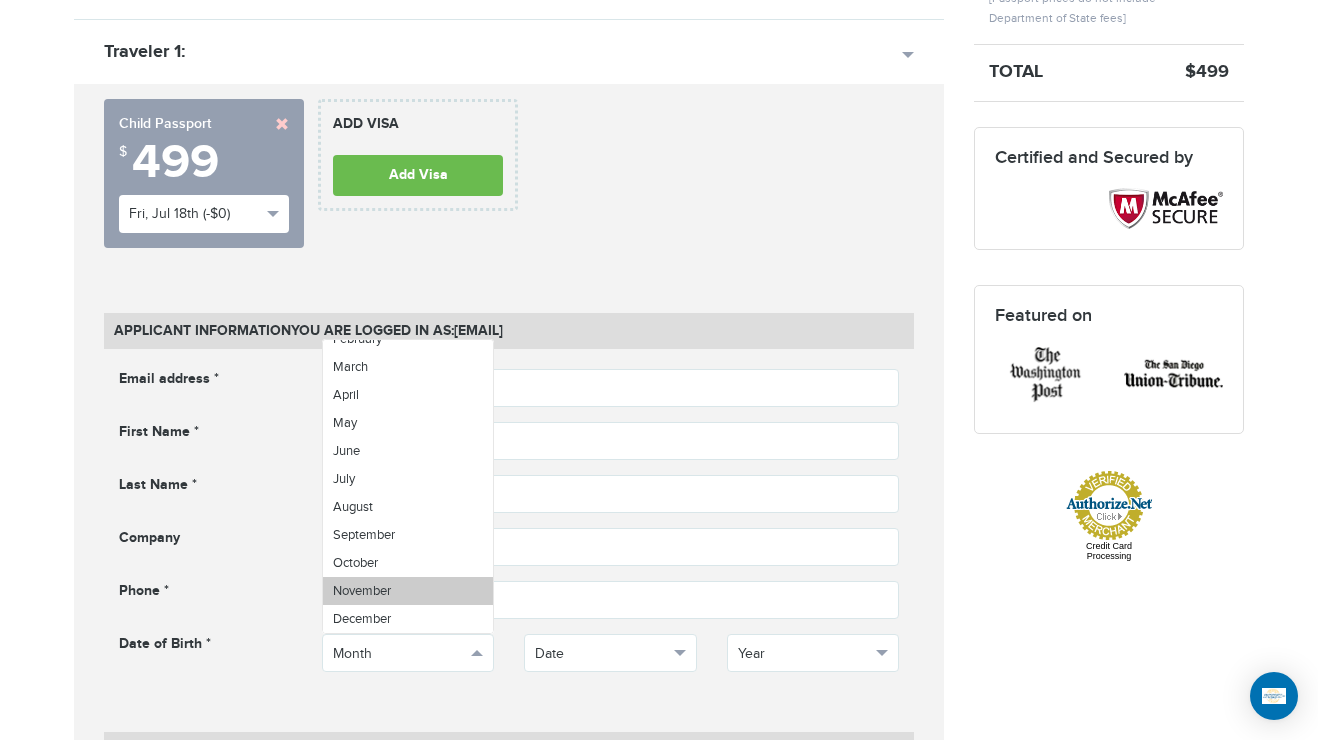 click on "November" at bounding box center (408, 591) 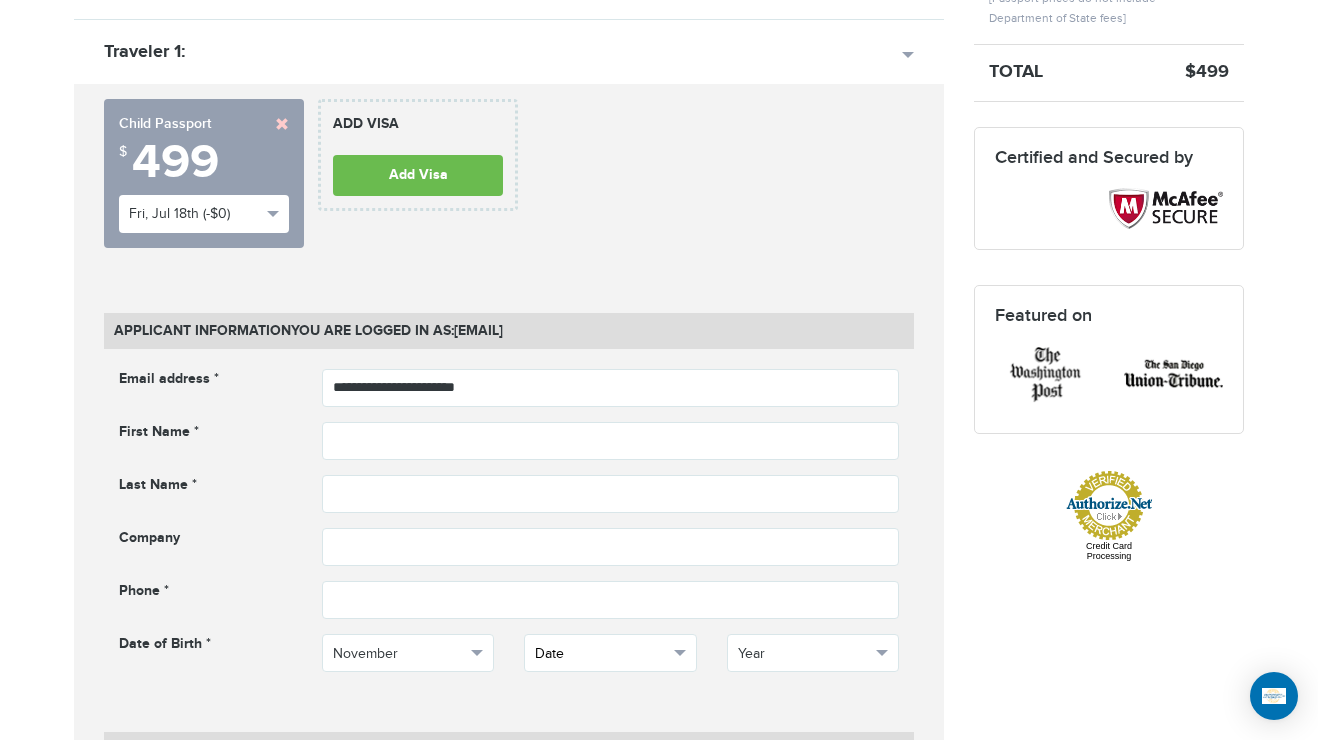 click on "Date" at bounding box center [610, 653] 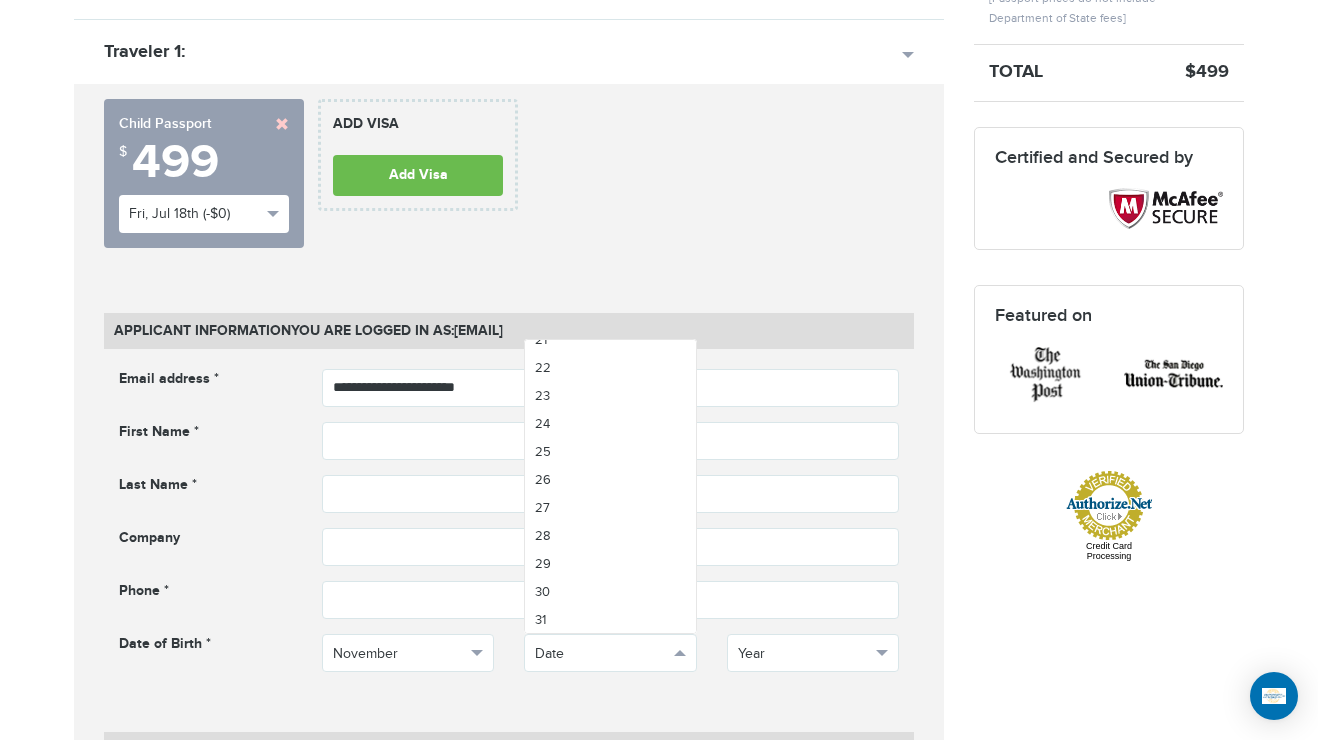 scroll, scrollTop: 603, scrollLeft: 0, axis: vertical 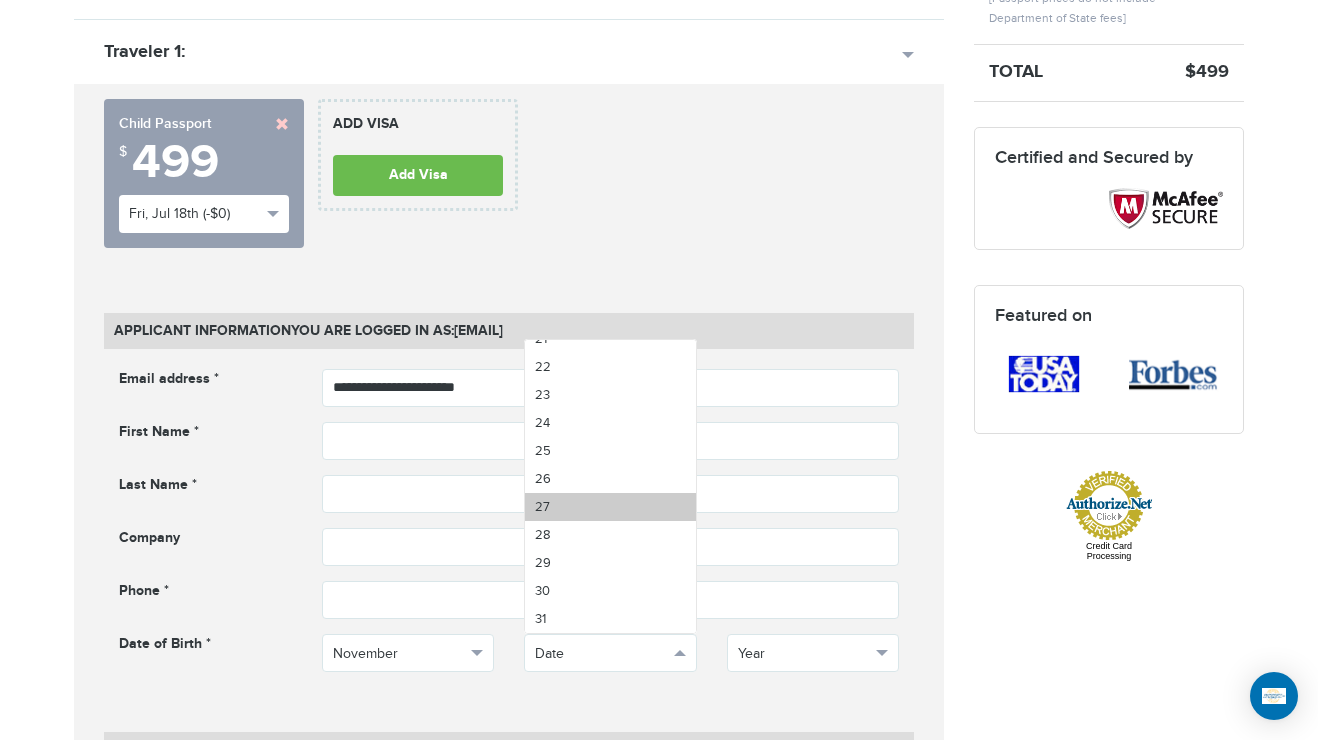 click on "27" at bounding box center [610, 507] 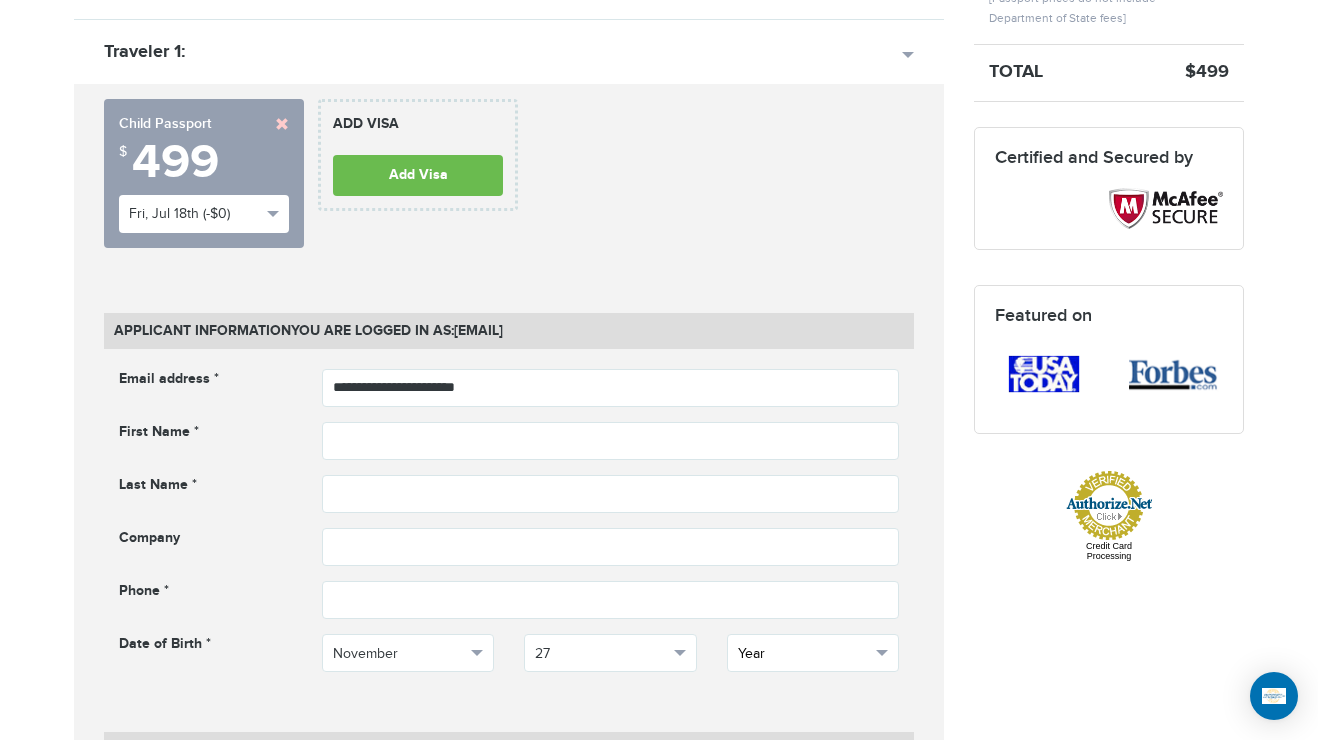 click on "Year" at bounding box center (804, 654) 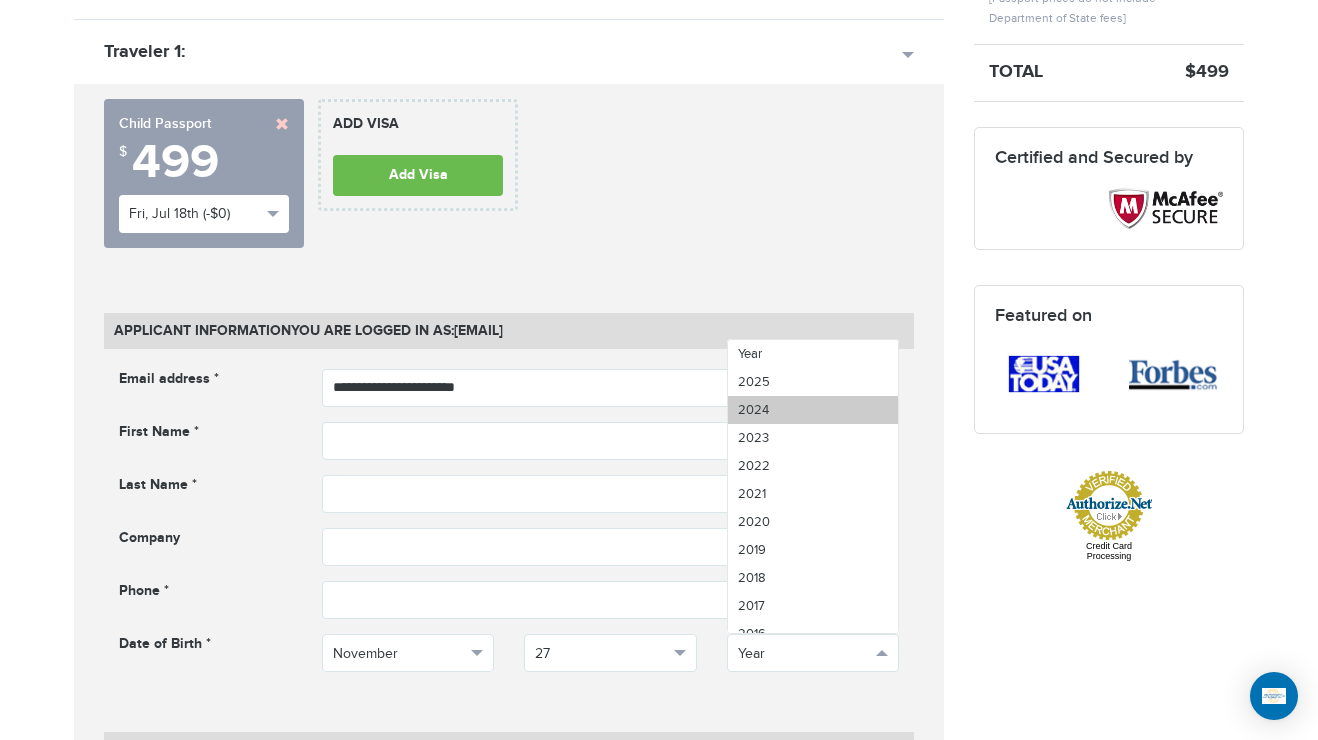 click on "2024" at bounding box center (813, 410) 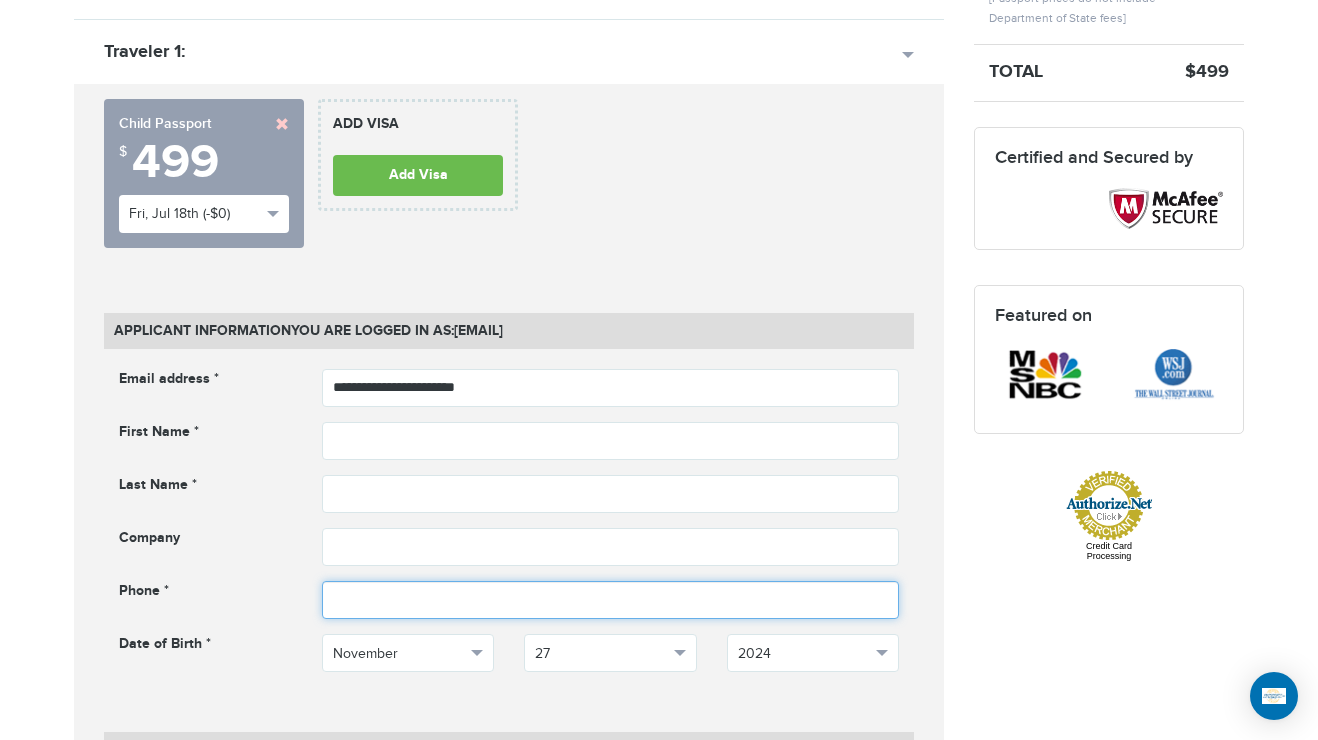click at bounding box center (611, 600) 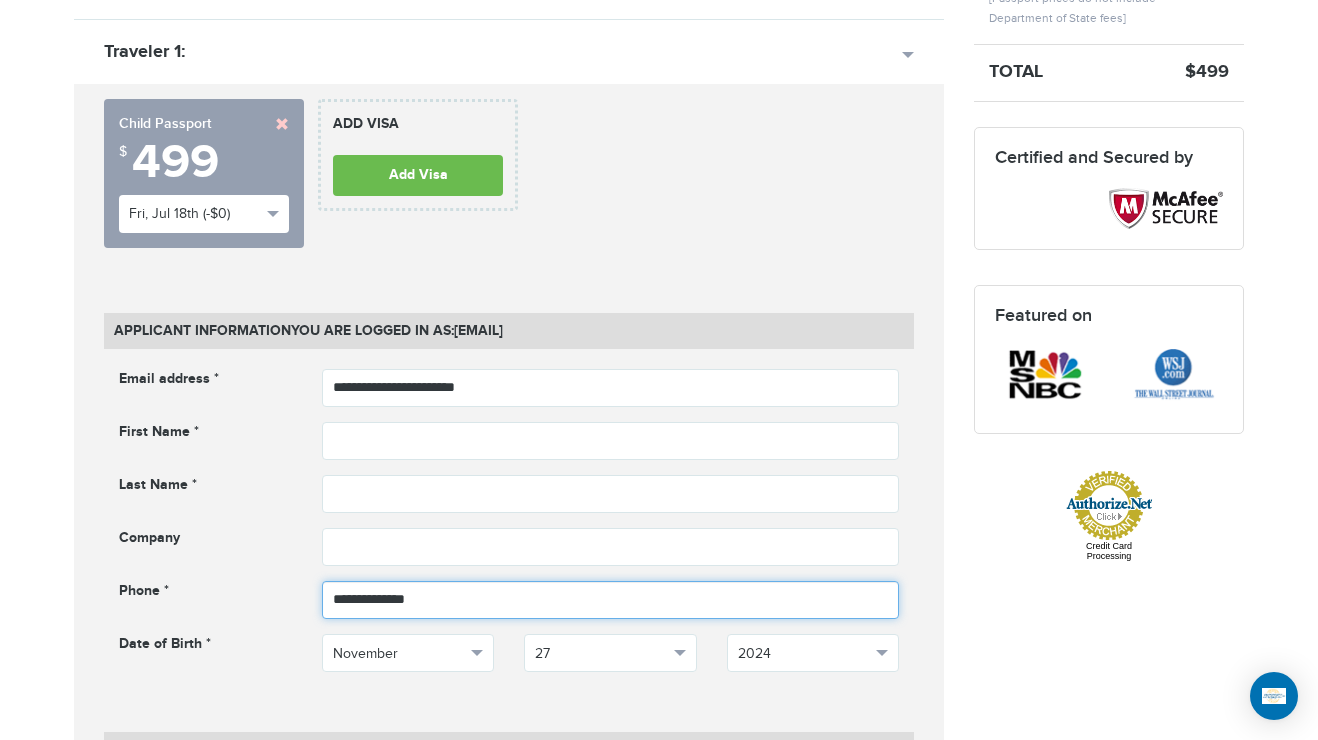 type on "**********" 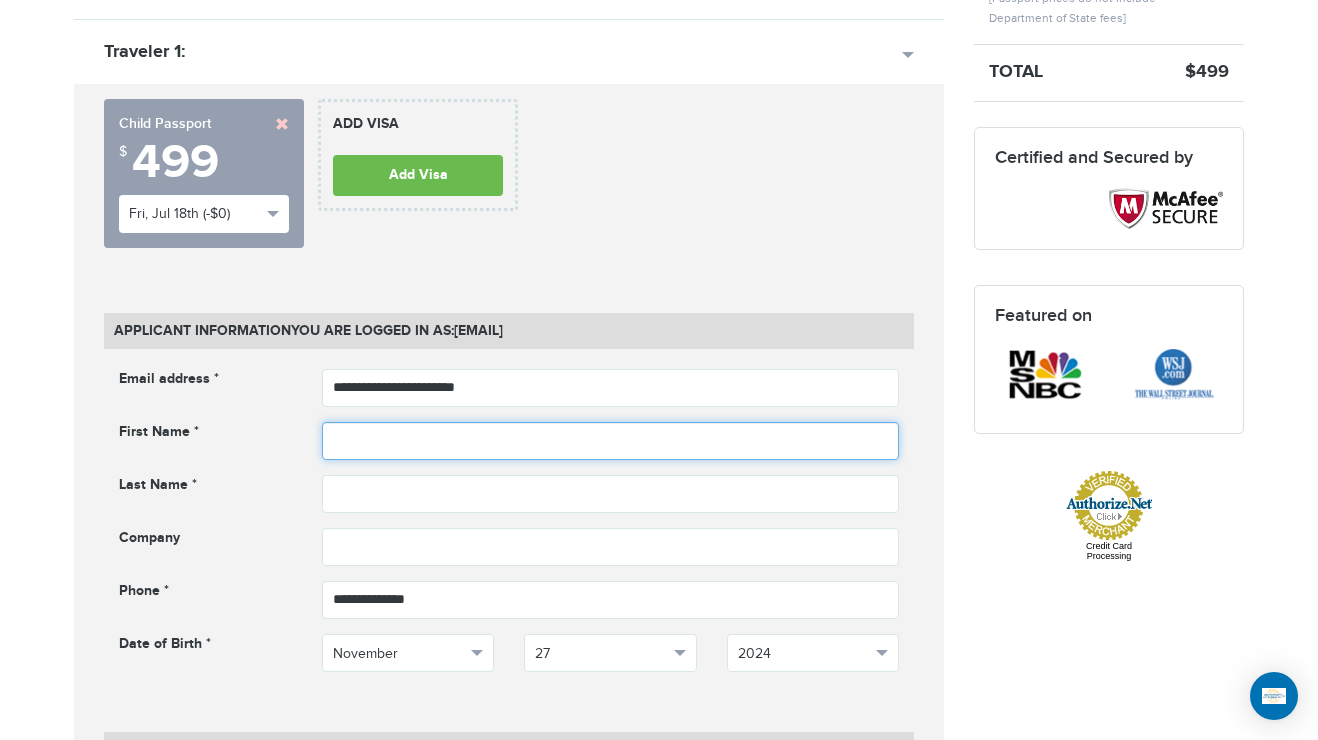click at bounding box center [611, 441] 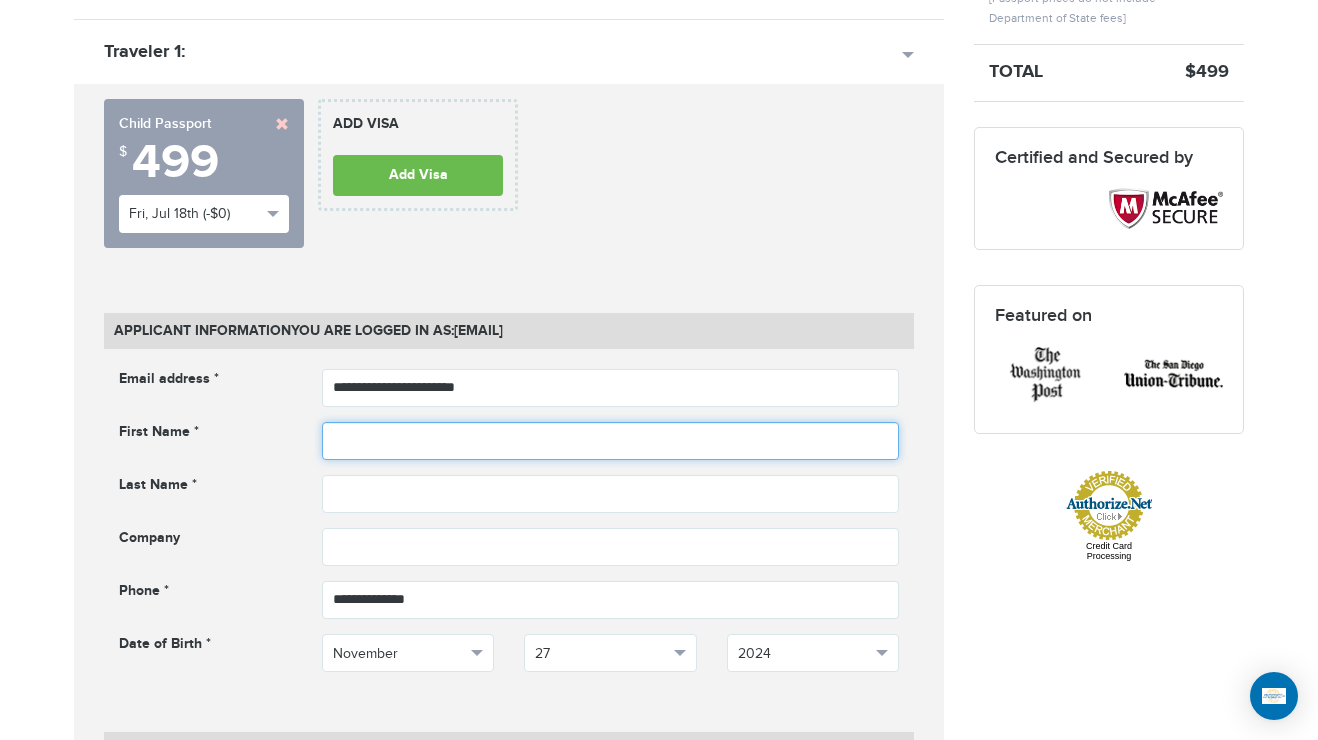 click at bounding box center (611, 441) 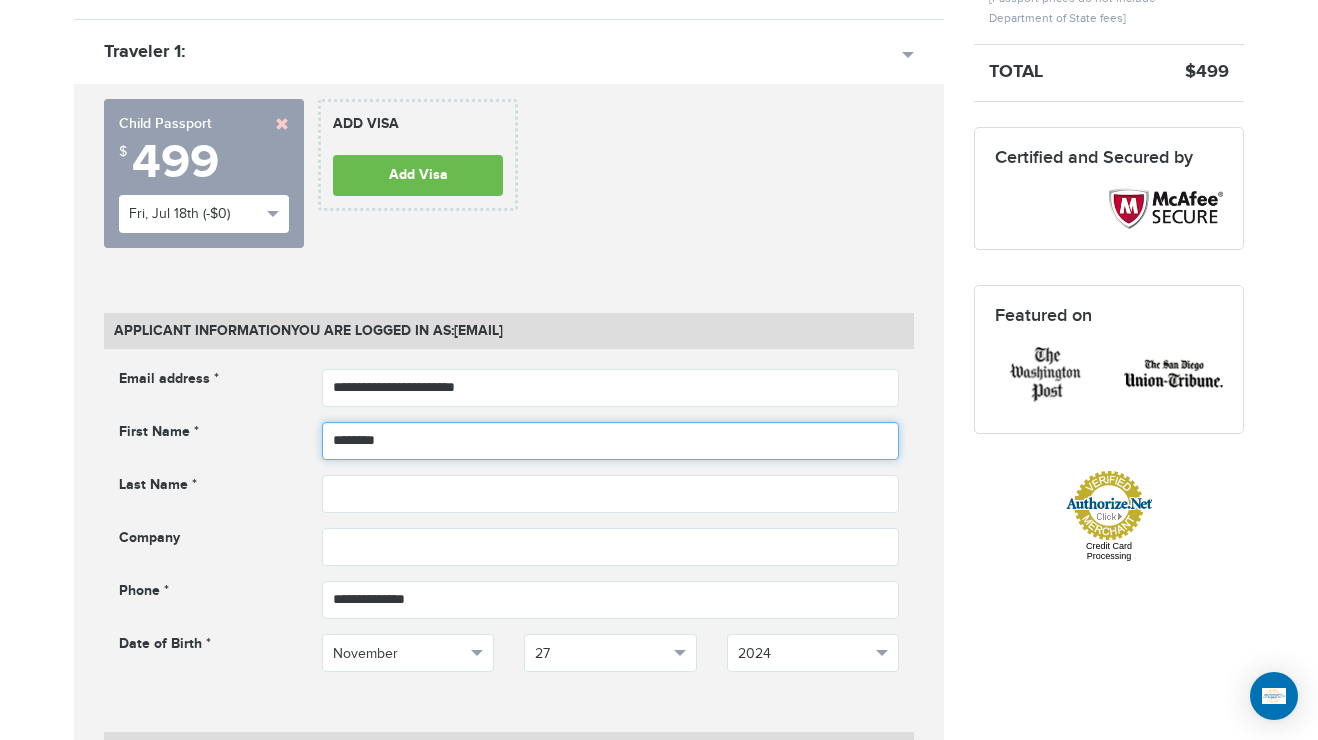 type on "*******" 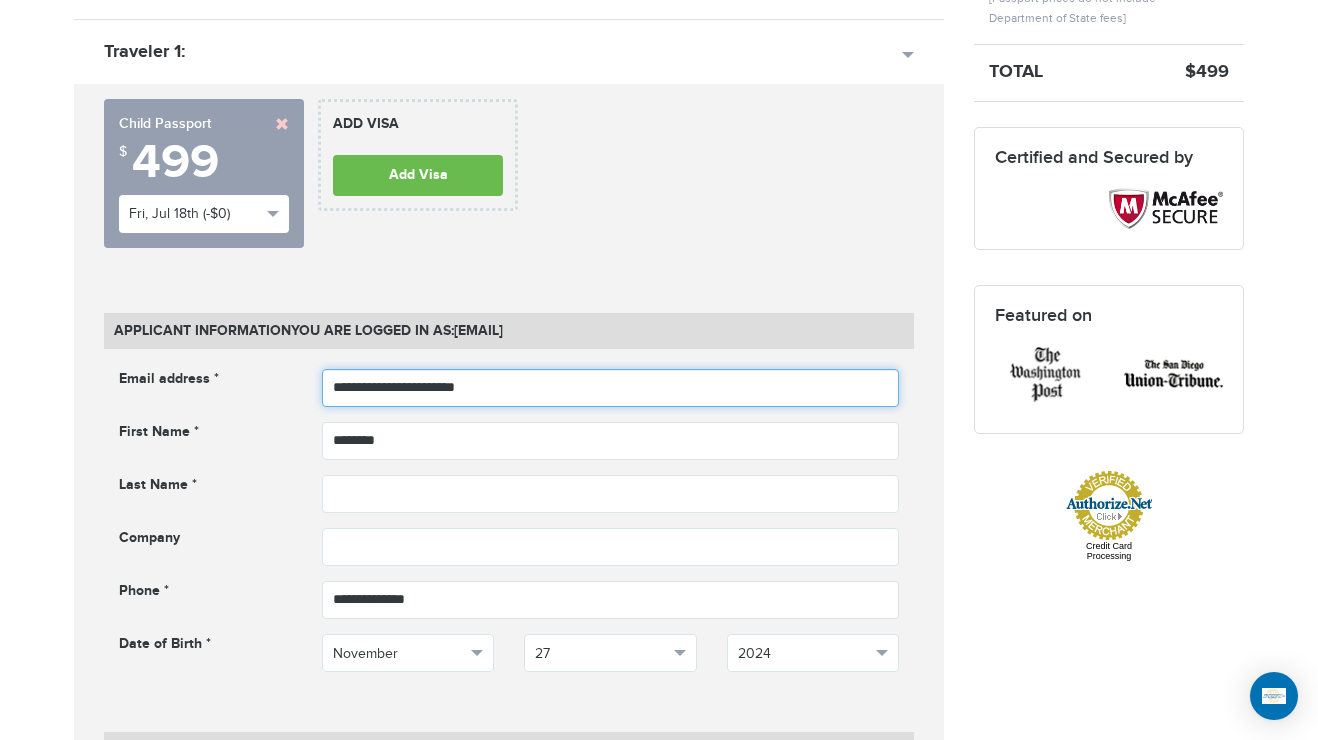 click on "**********" at bounding box center (611, 388) 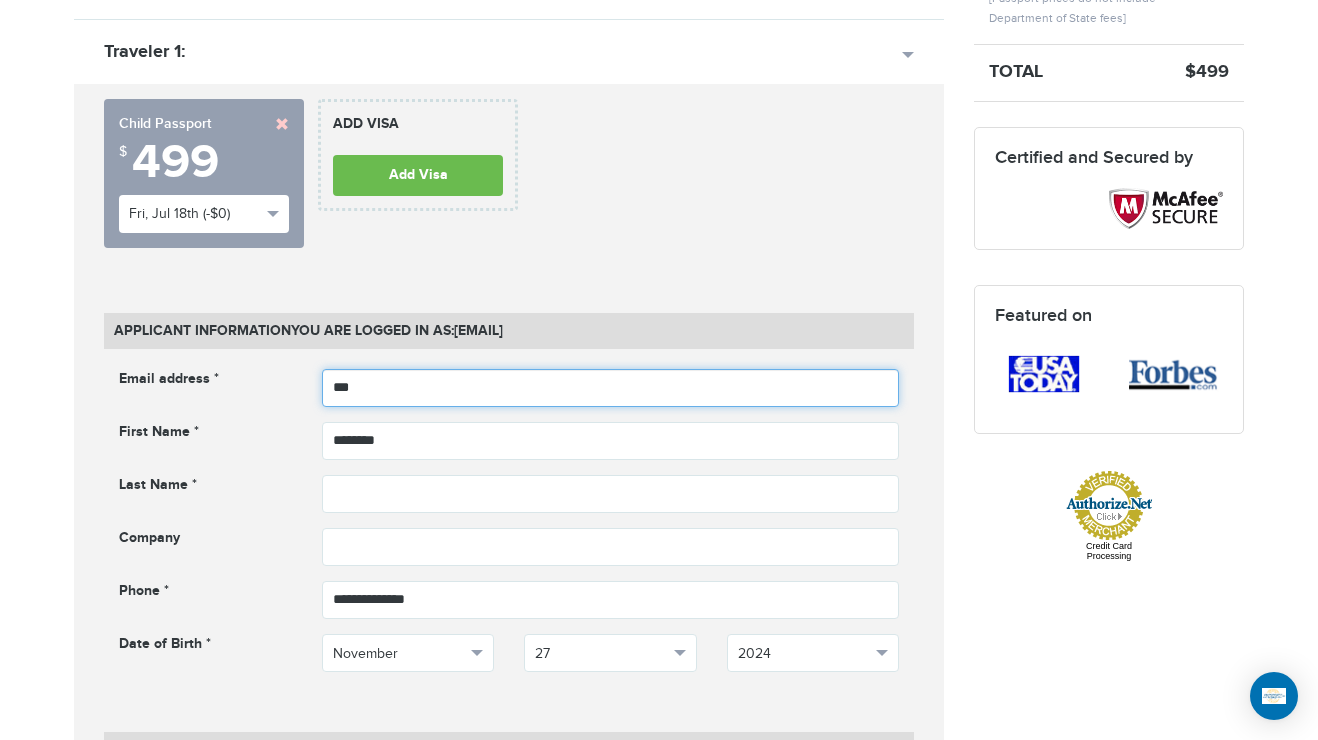 type on "***" 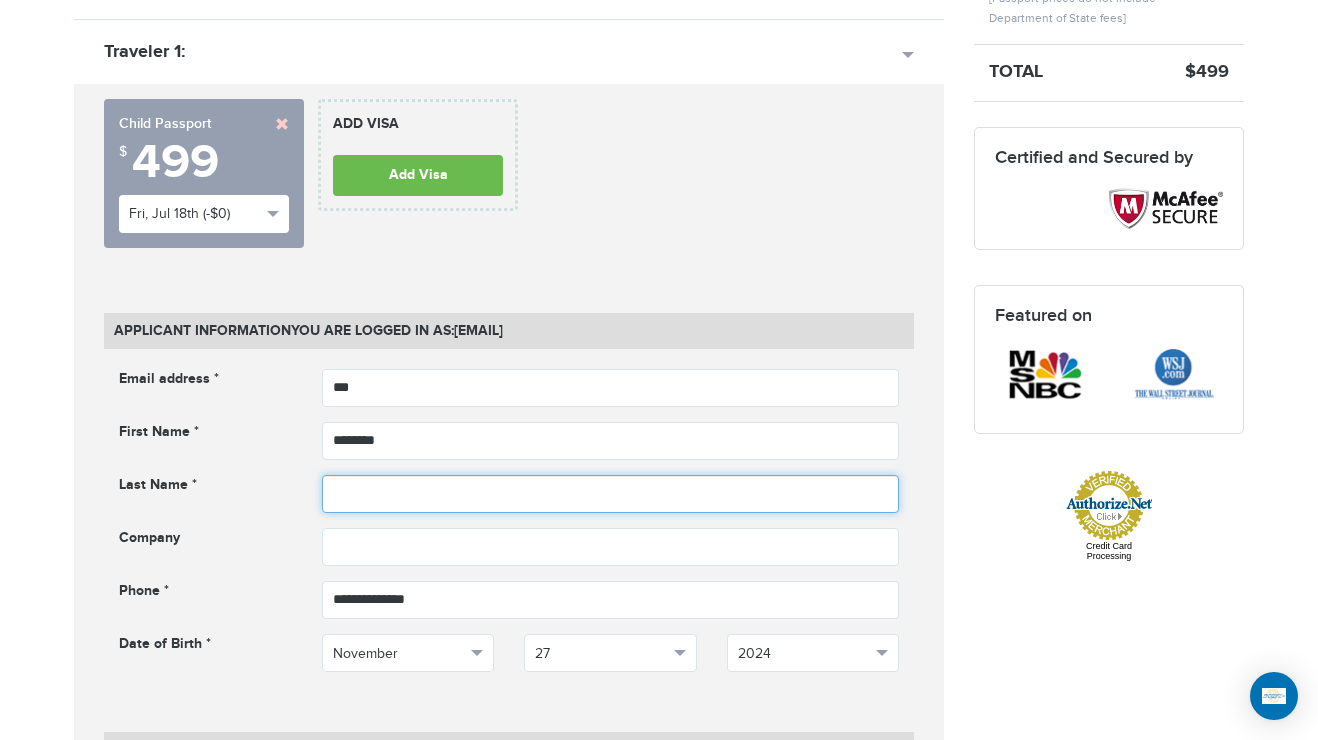 click at bounding box center (611, 494) 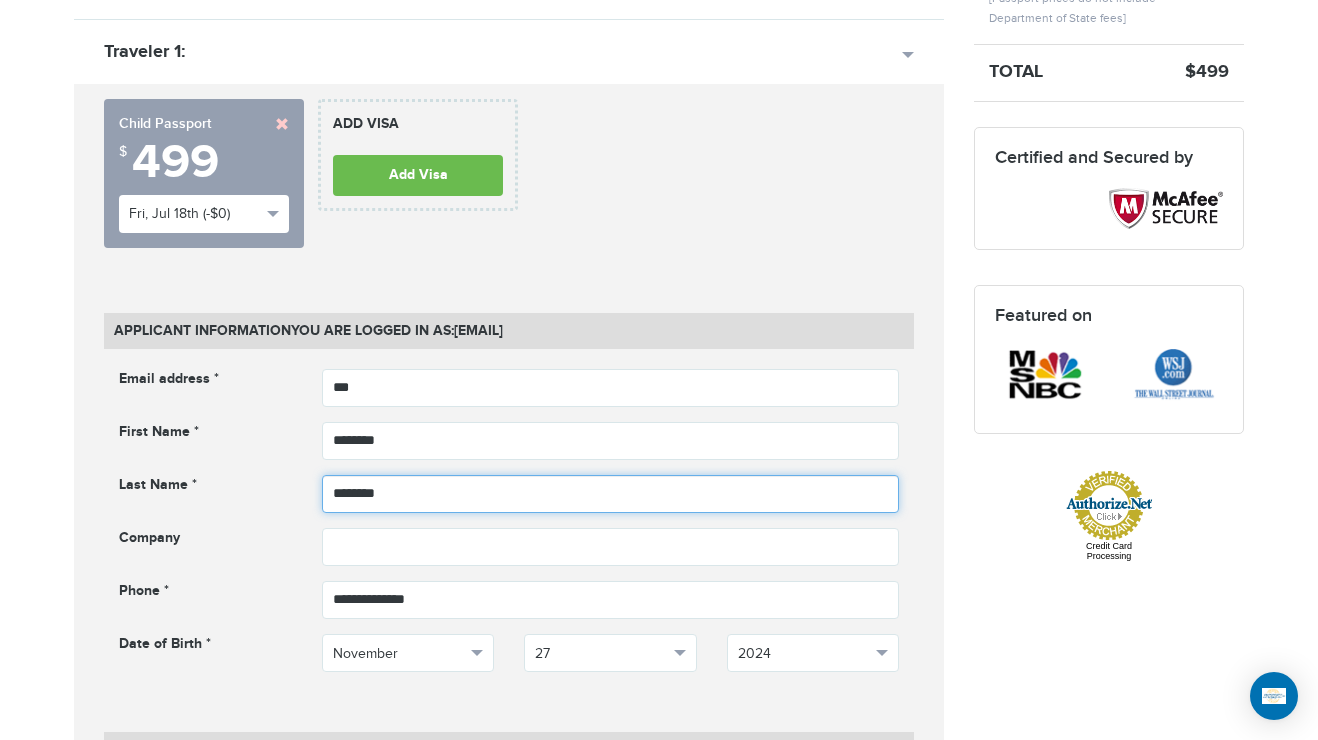 type on "********" 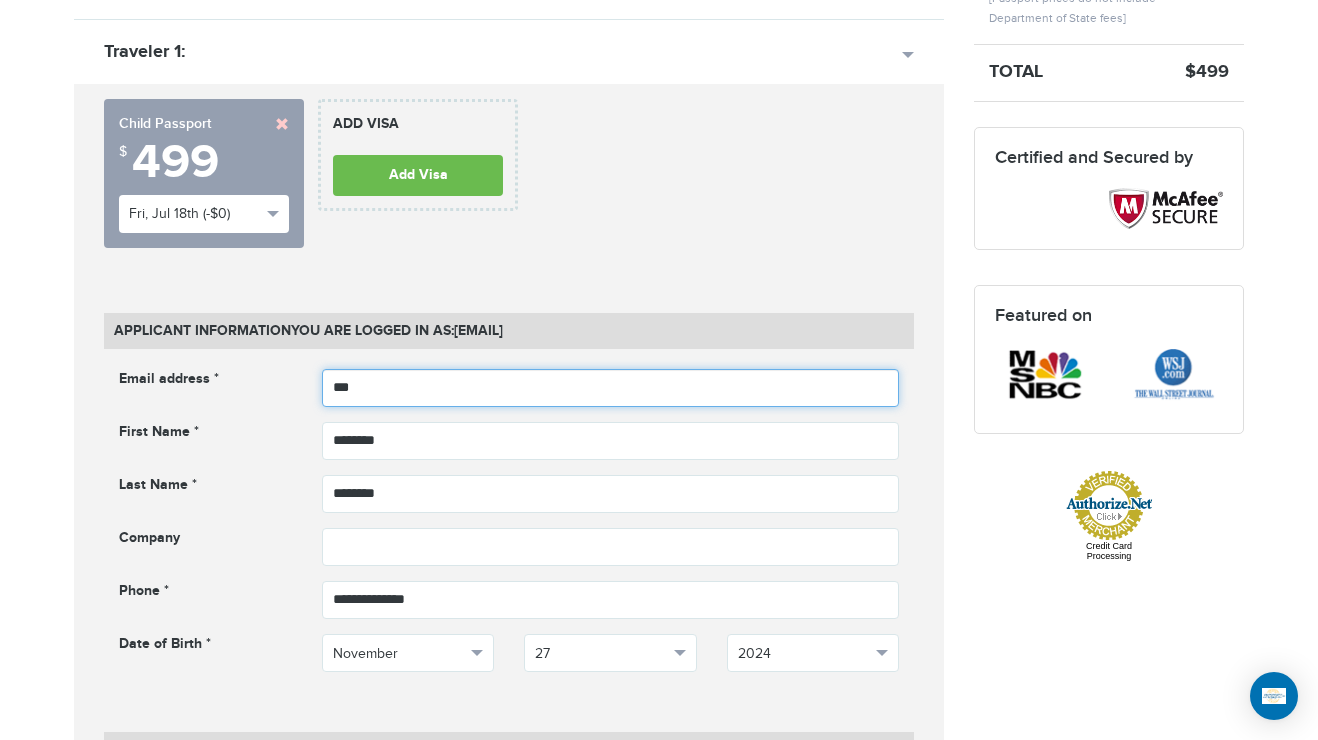 click on "***" at bounding box center (611, 388) 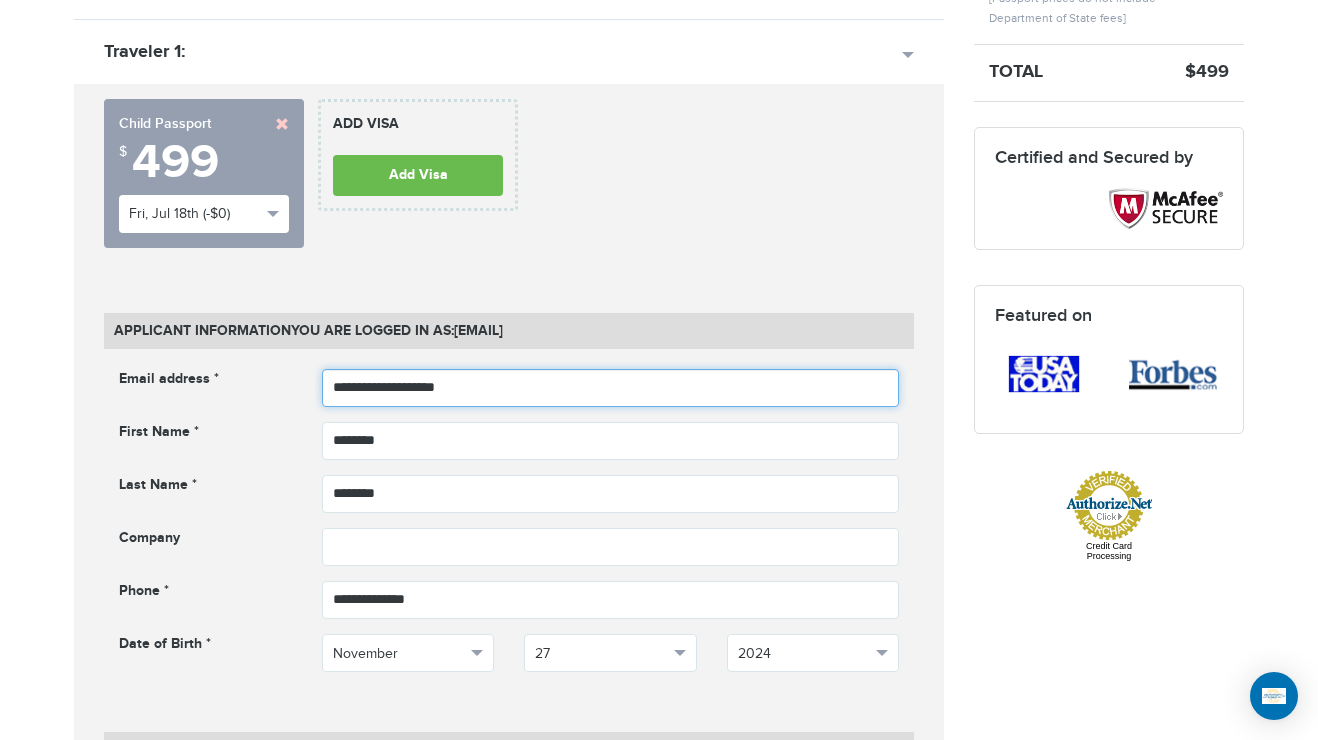 type on "**********" 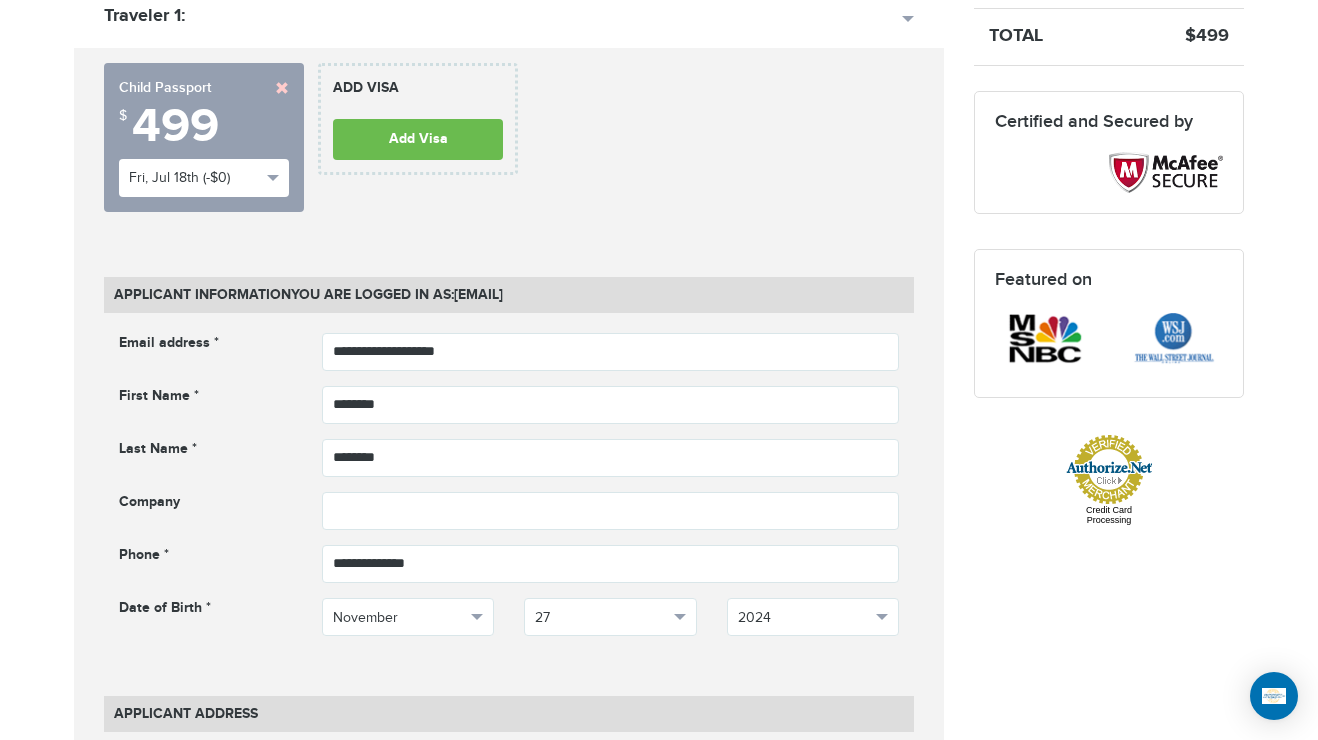 scroll, scrollTop: 700, scrollLeft: 0, axis: vertical 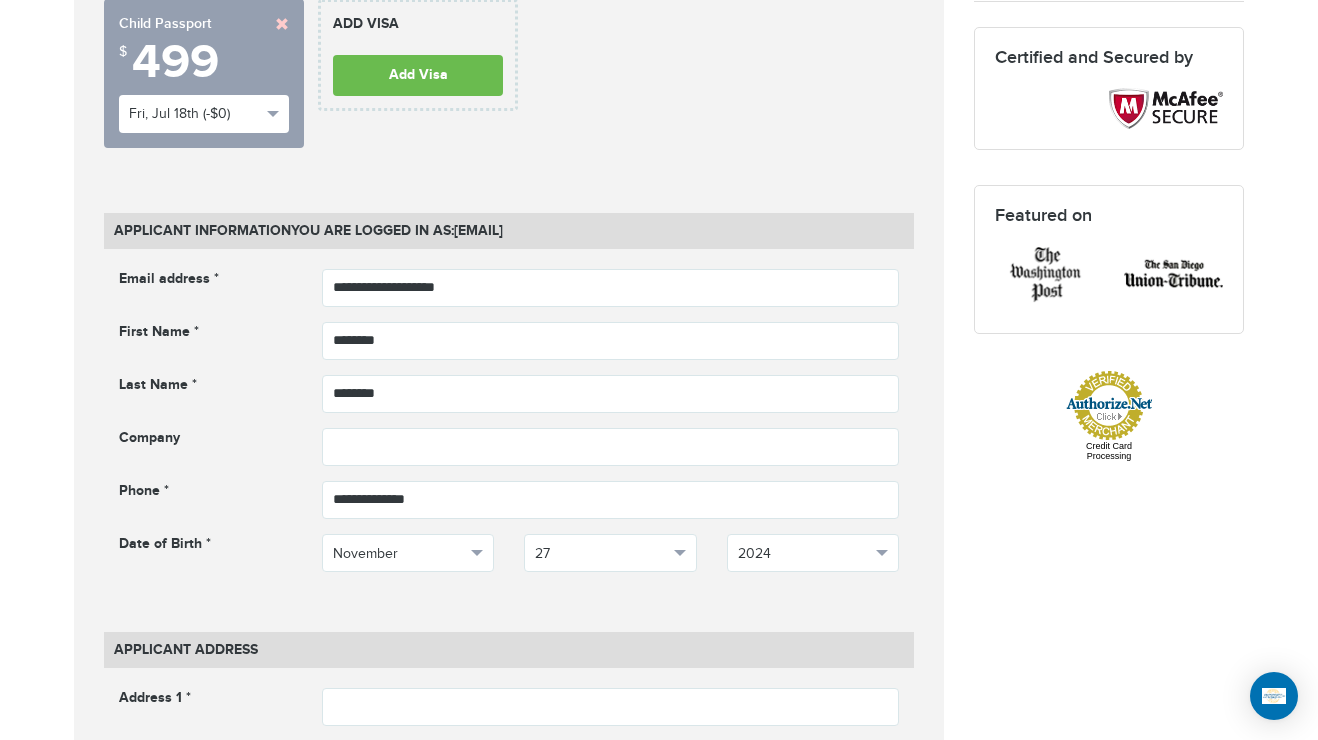 click on "**********" at bounding box center [659, 1062] 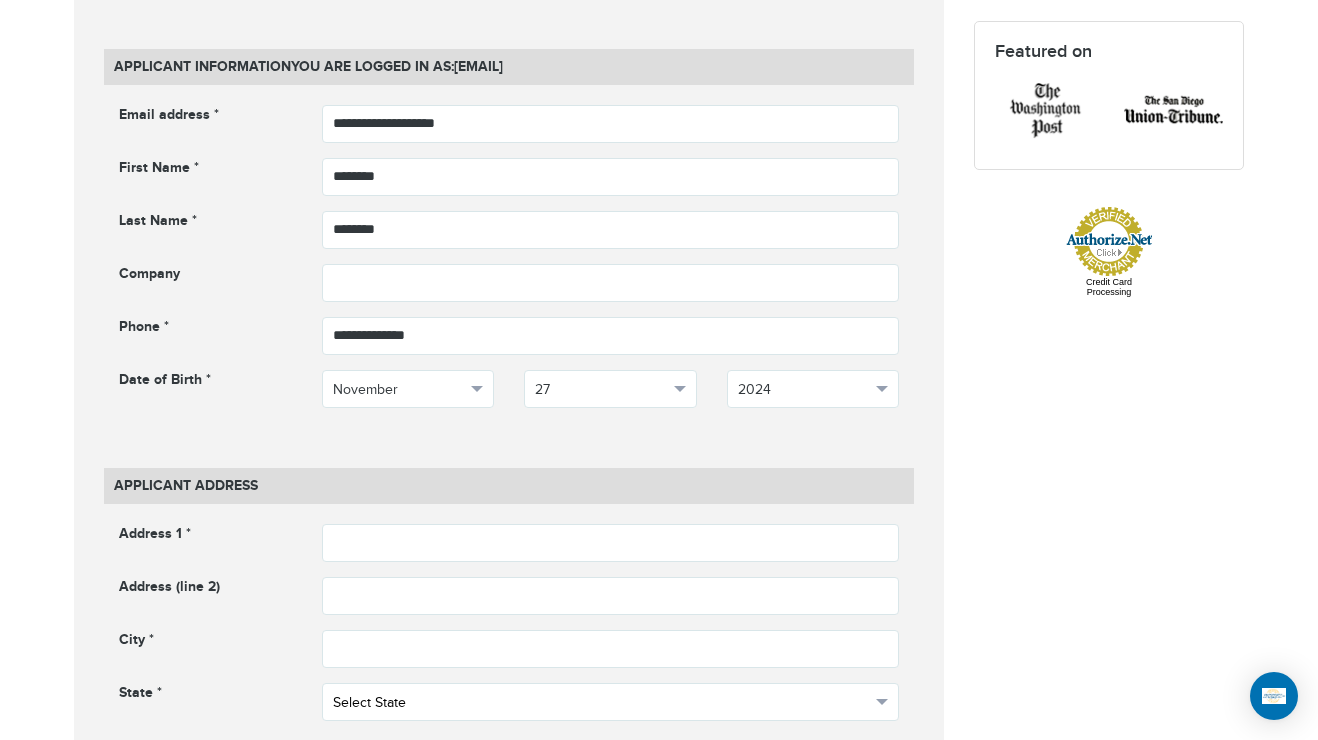 scroll, scrollTop: 1100, scrollLeft: 0, axis: vertical 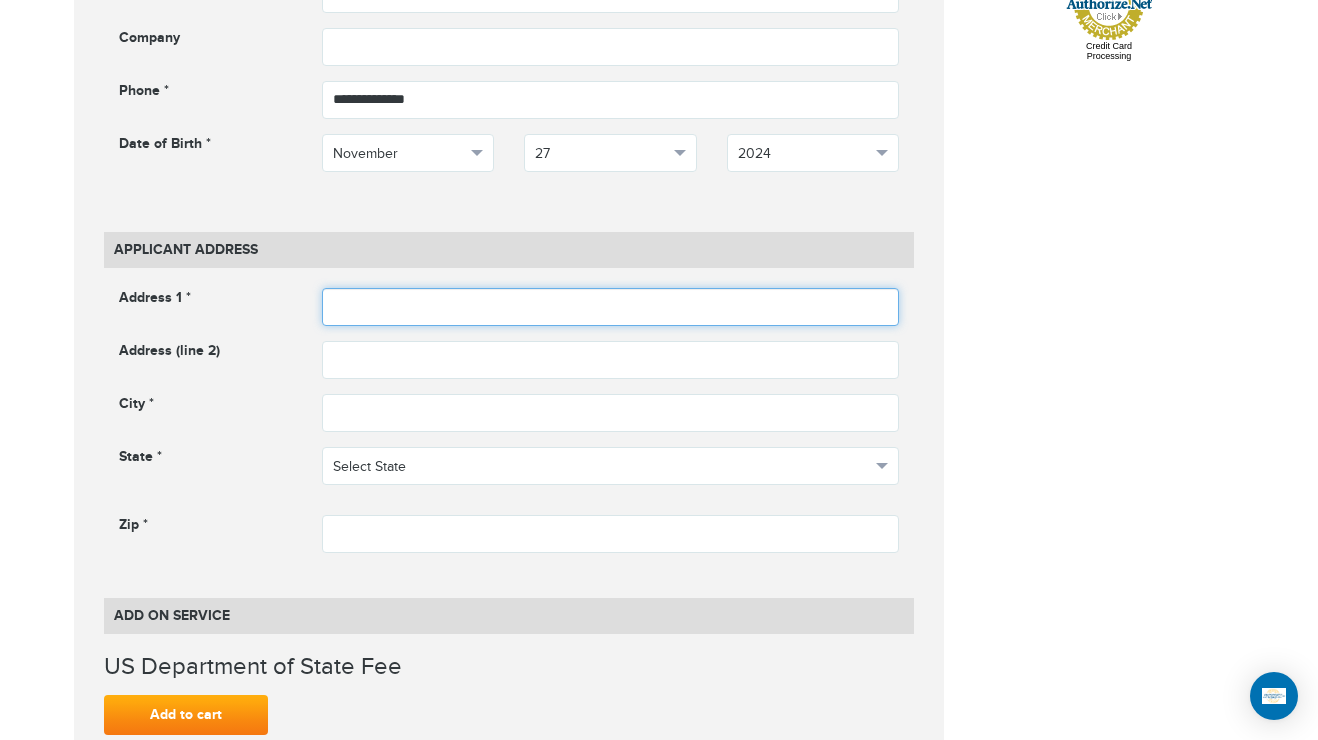 click at bounding box center (611, 307) 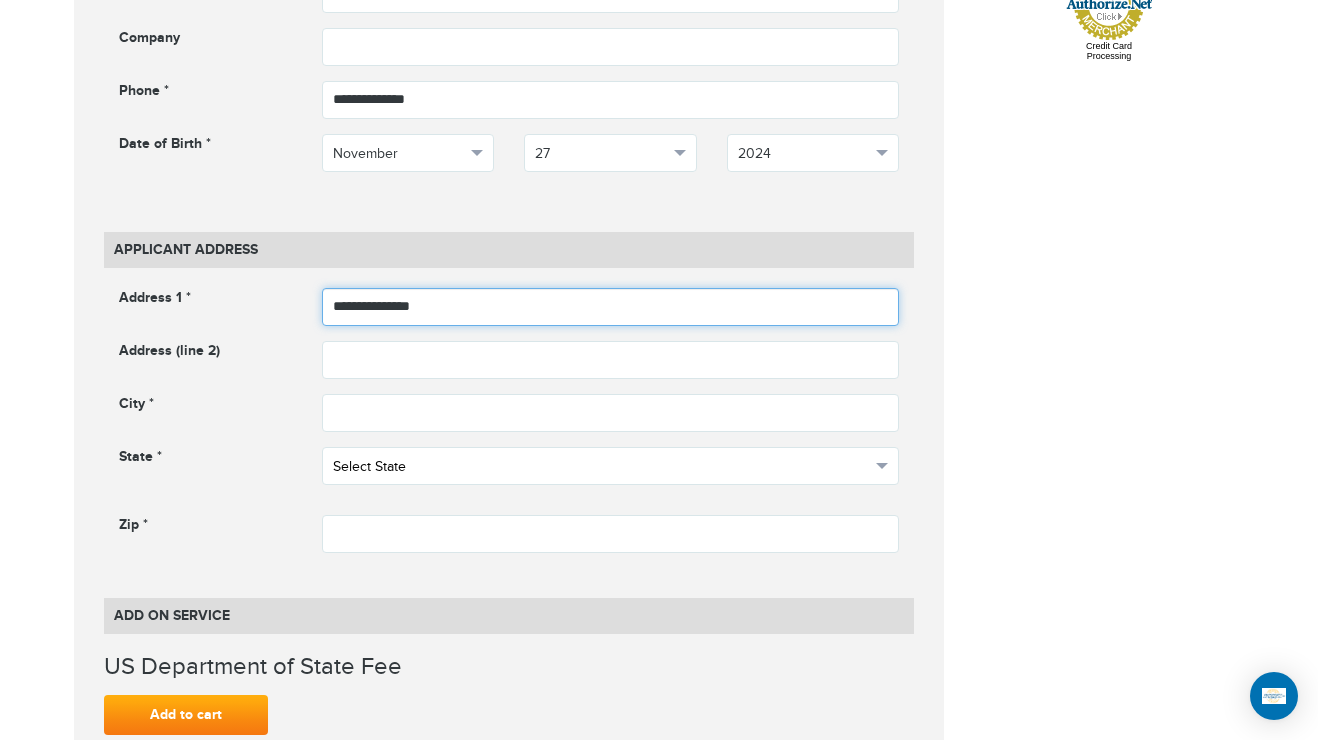 type on "**********" 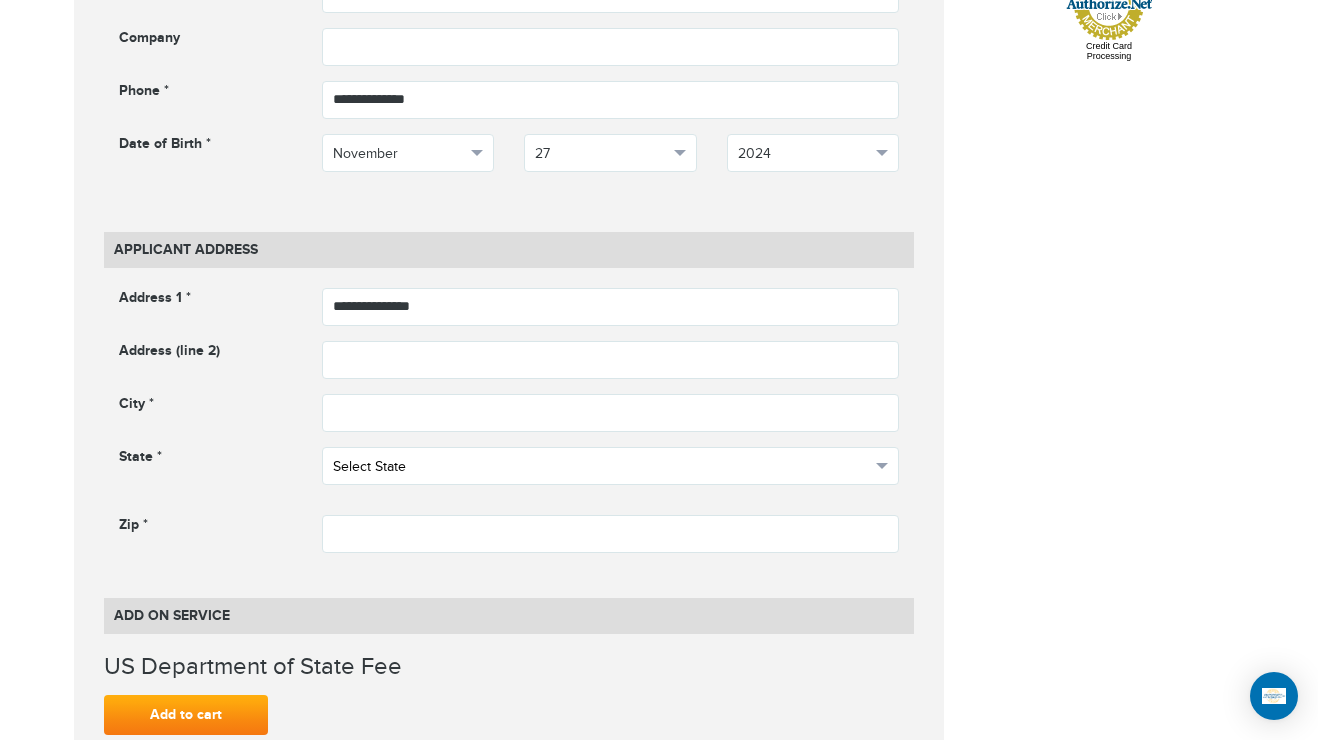 click on "Select State" at bounding box center [602, 467] 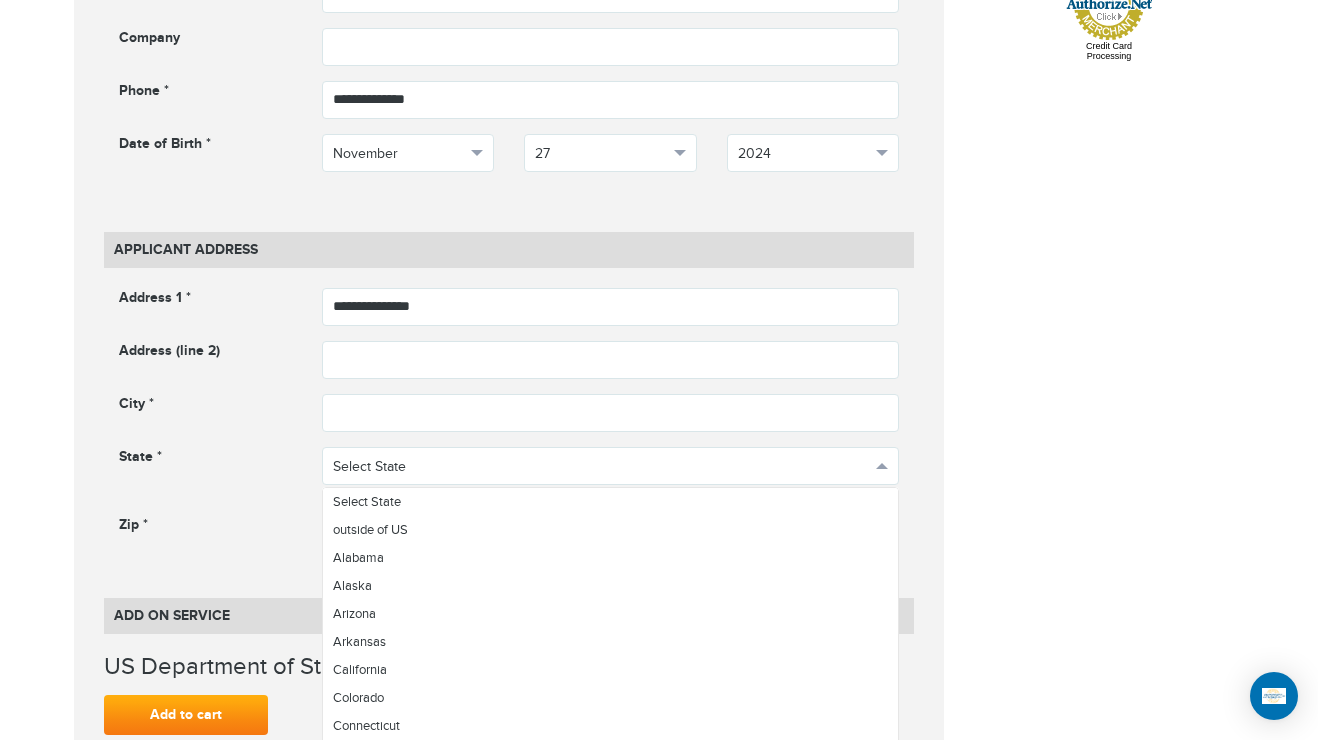 scroll, scrollTop: 232, scrollLeft: 0, axis: vertical 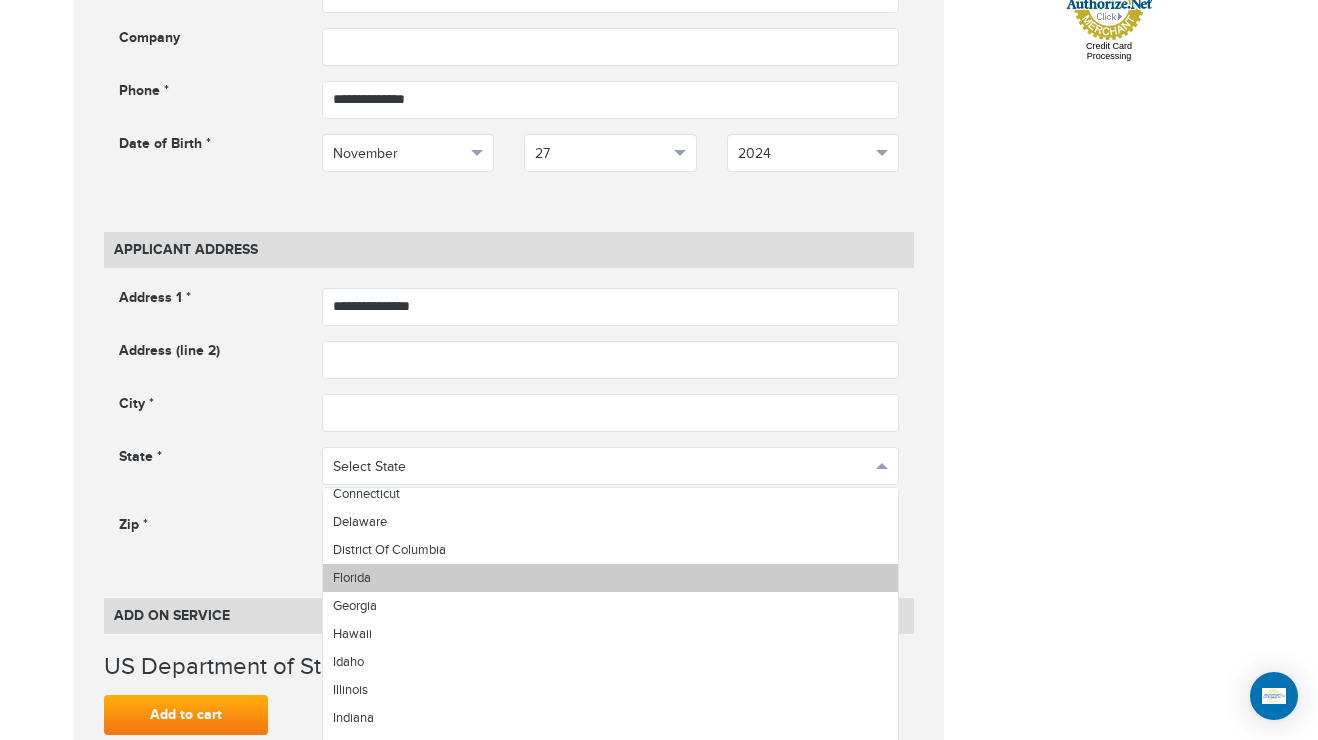 click on "Florida" at bounding box center [611, 578] 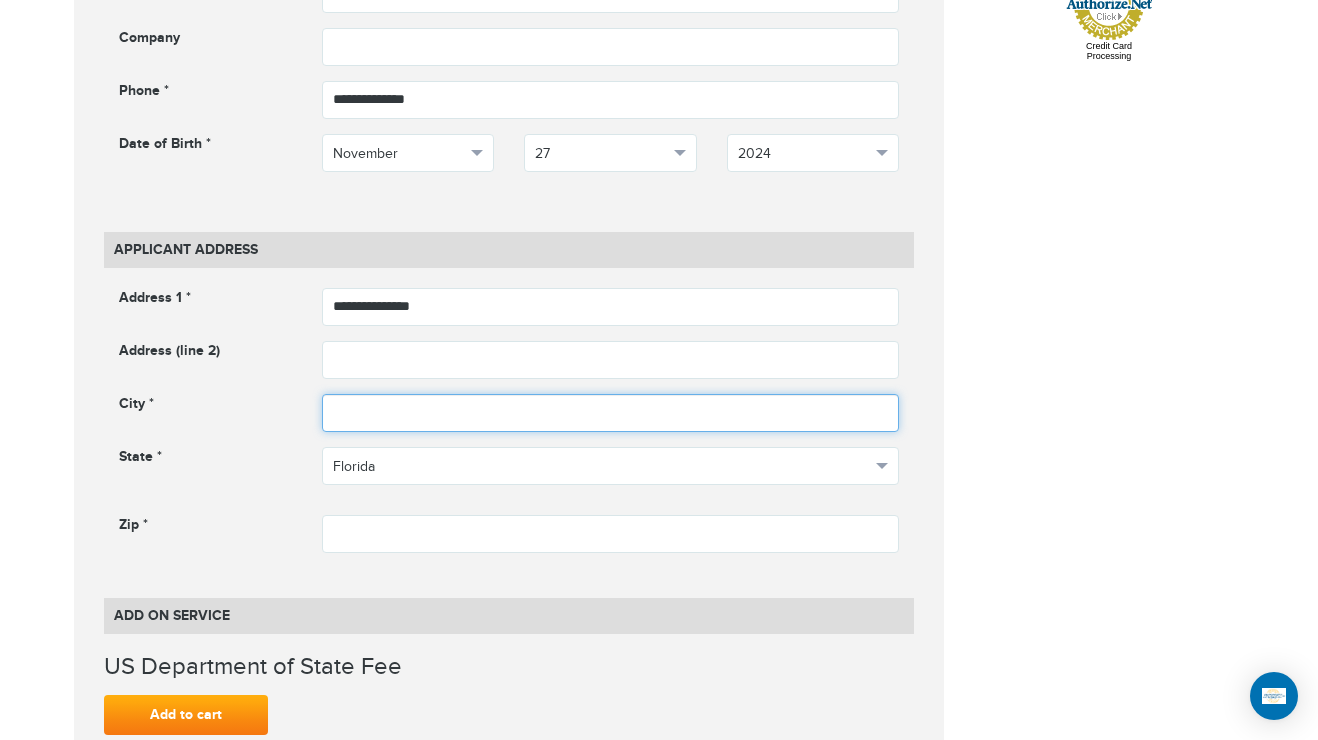 click at bounding box center [611, 413] 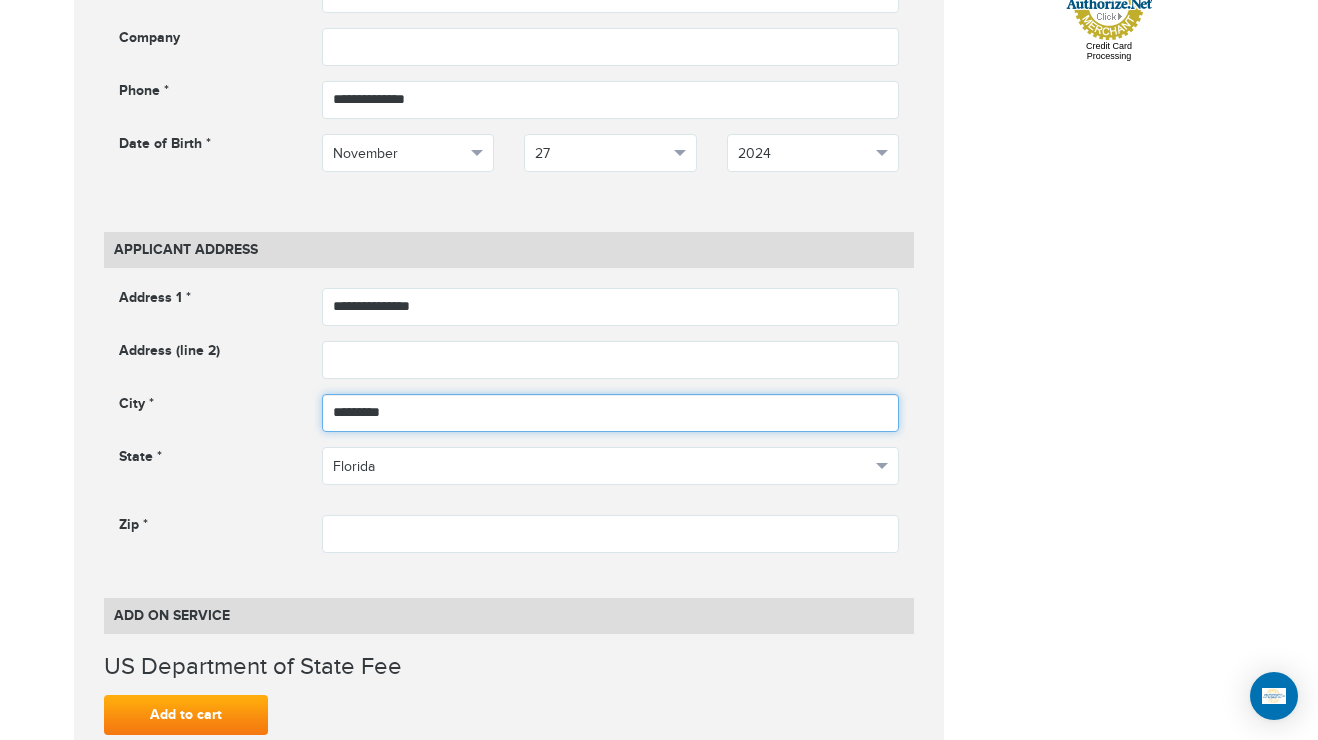 type on "*********" 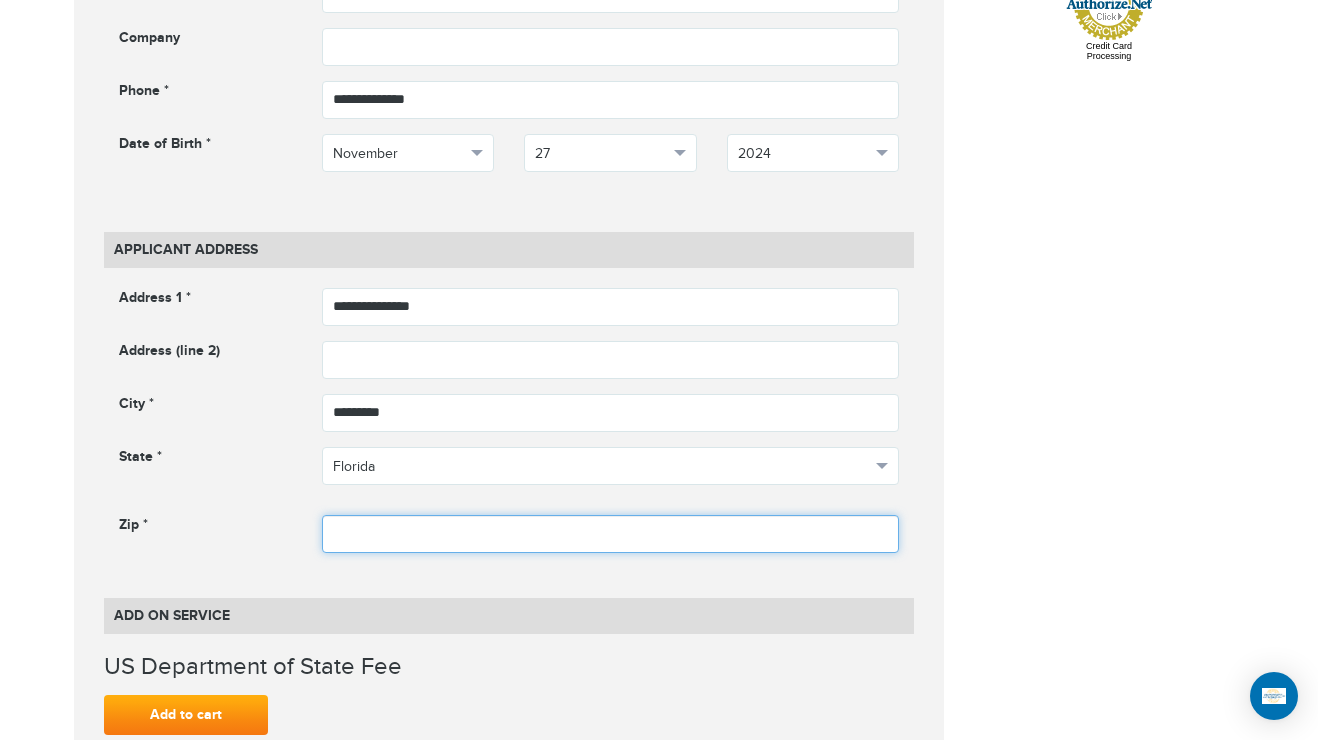click at bounding box center [611, 534] 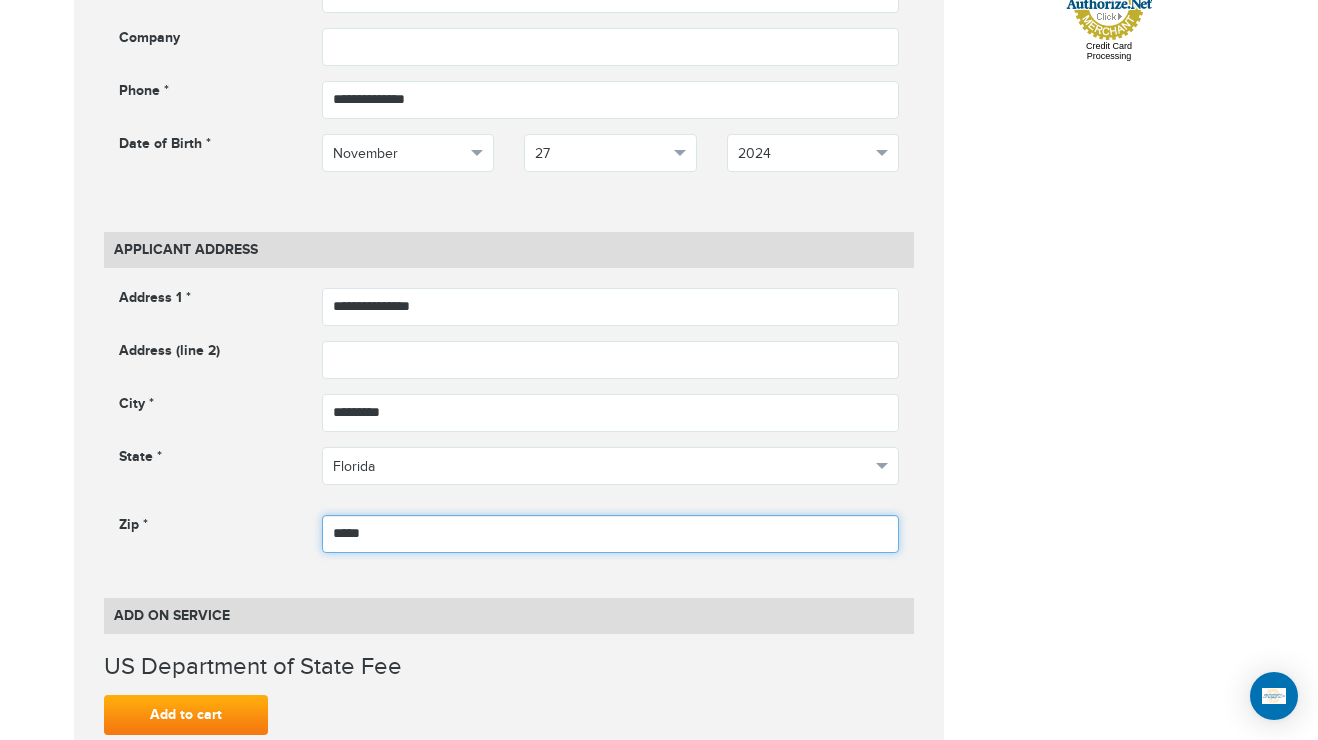 type on "*****" 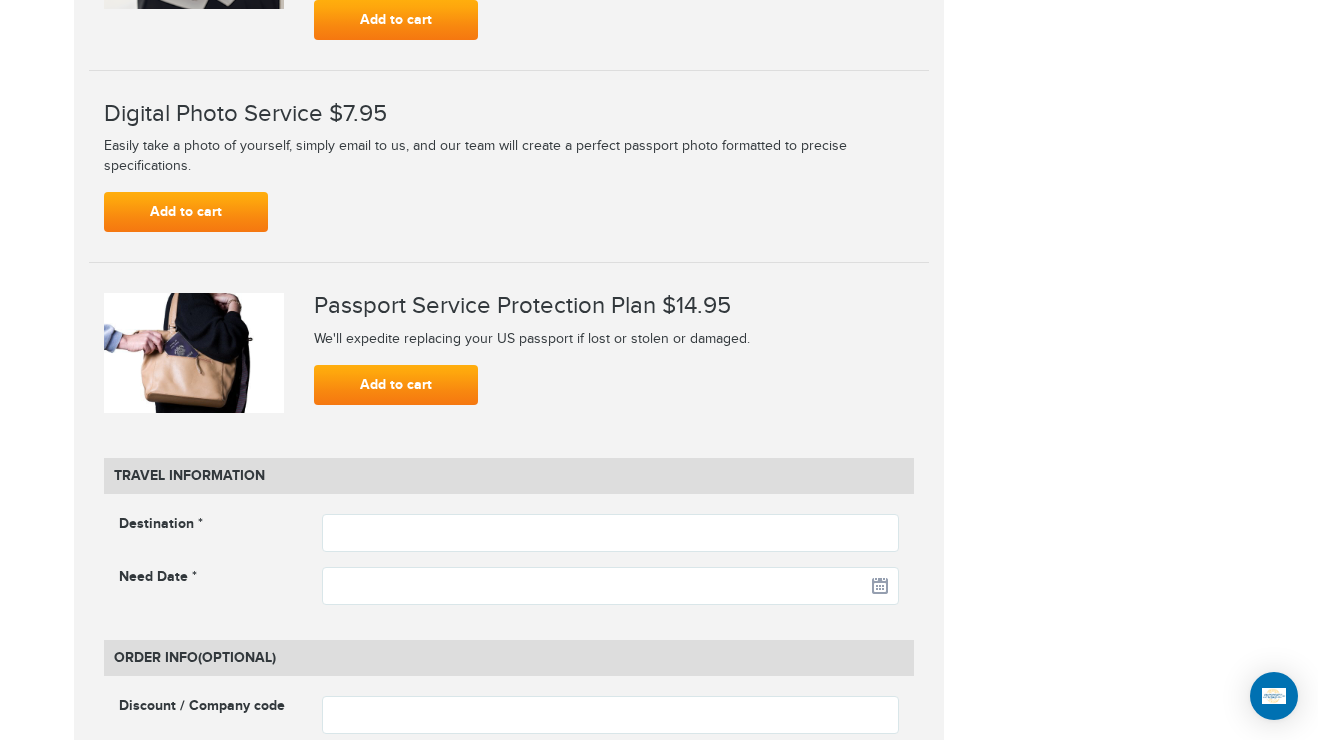 scroll, scrollTop: 2500, scrollLeft: 0, axis: vertical 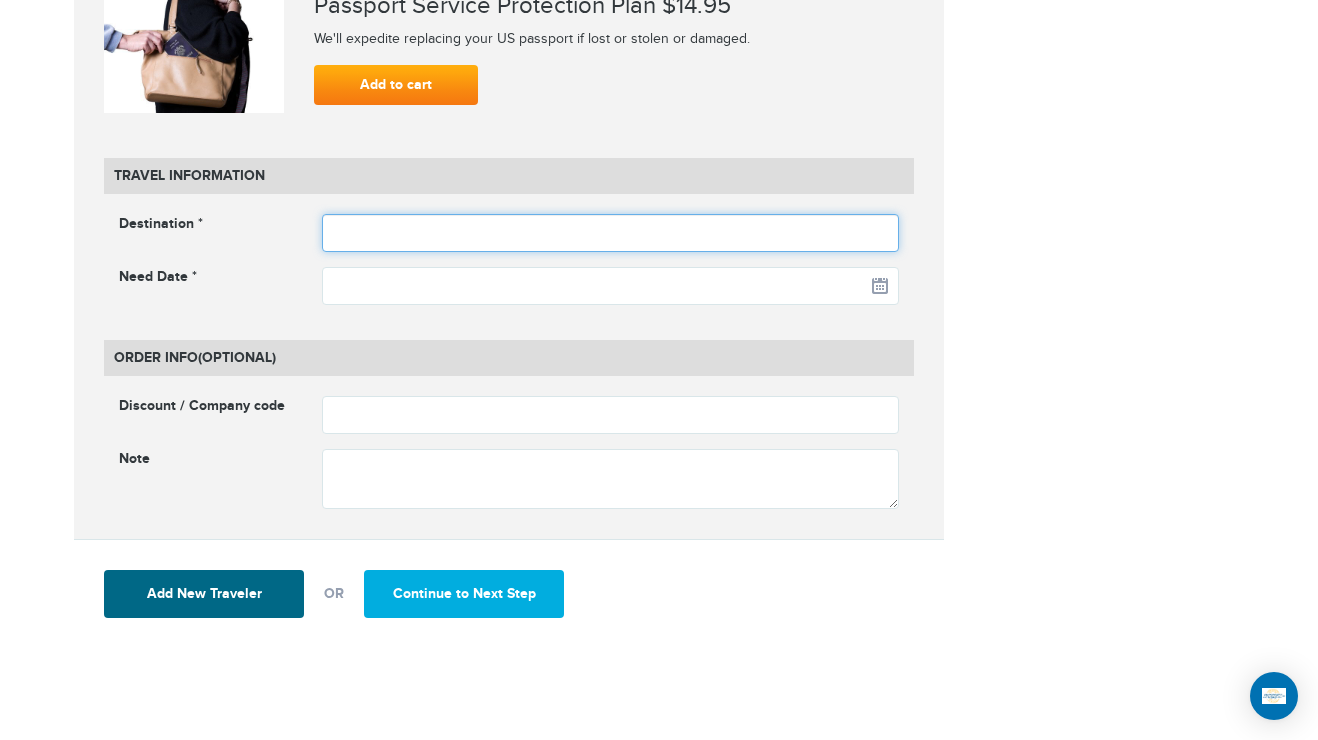 click at bounding box center [611, 233] 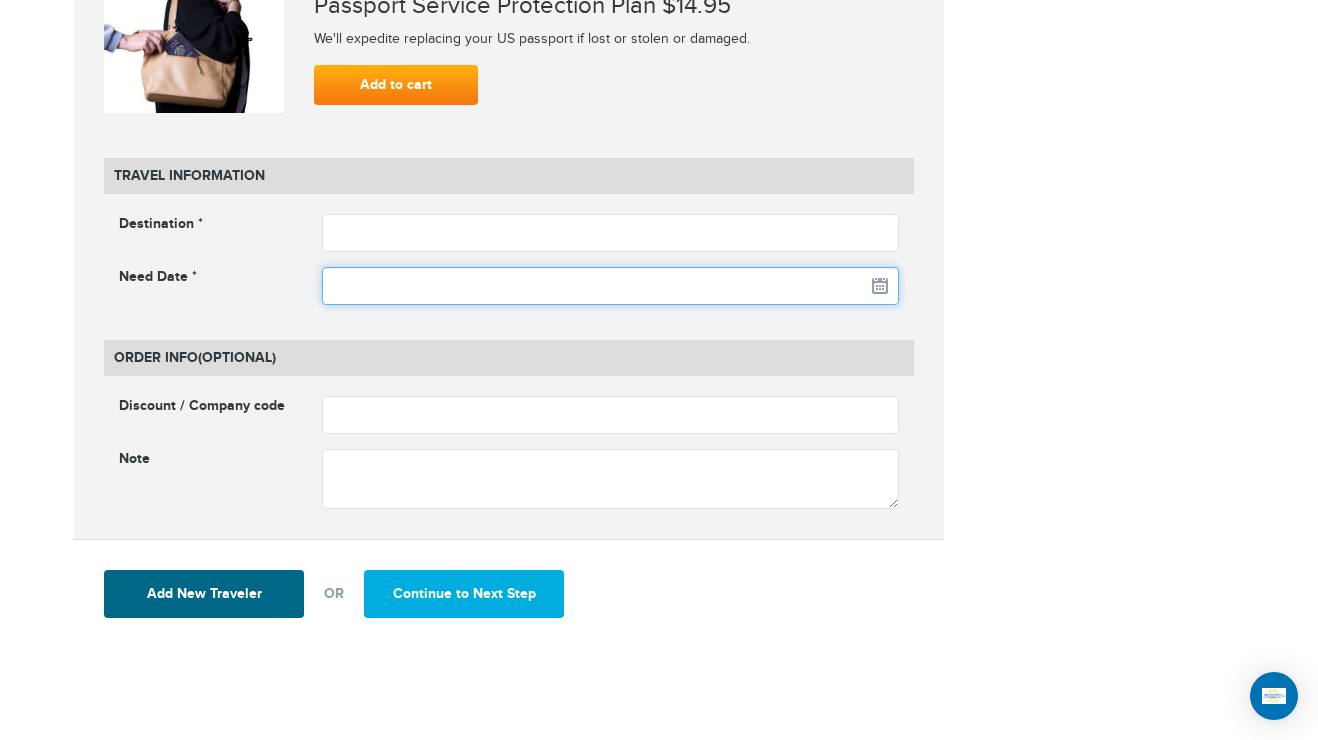 click at bounding box center [611, 286] 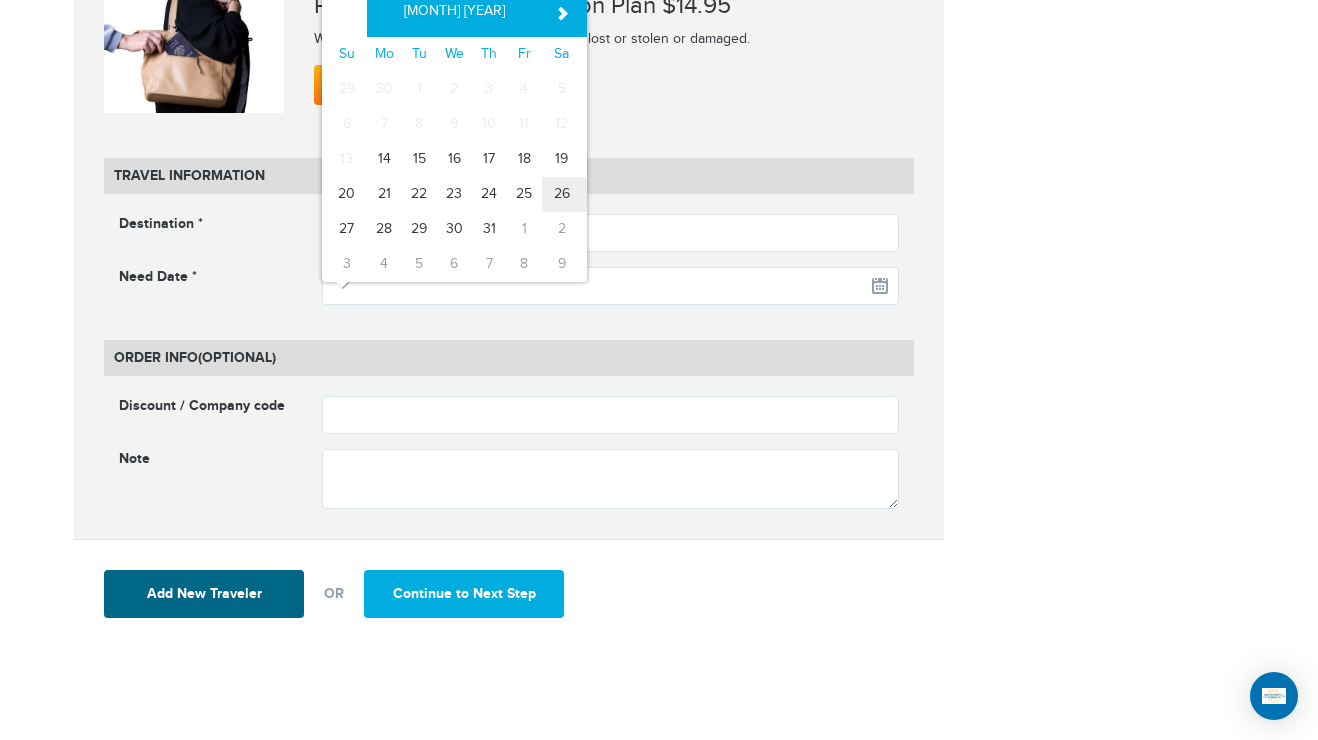 click on "26" at bounding box center (564, 194) 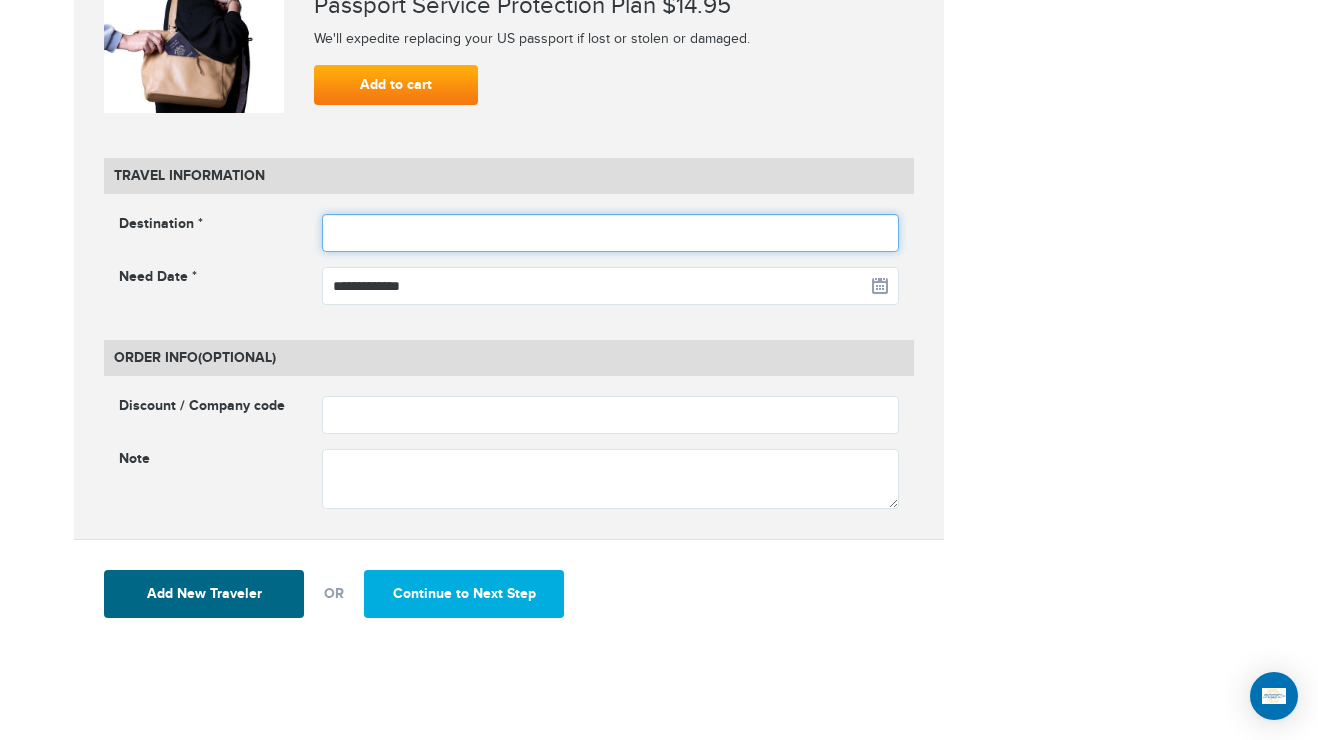 click at bounding box center (611, 233) 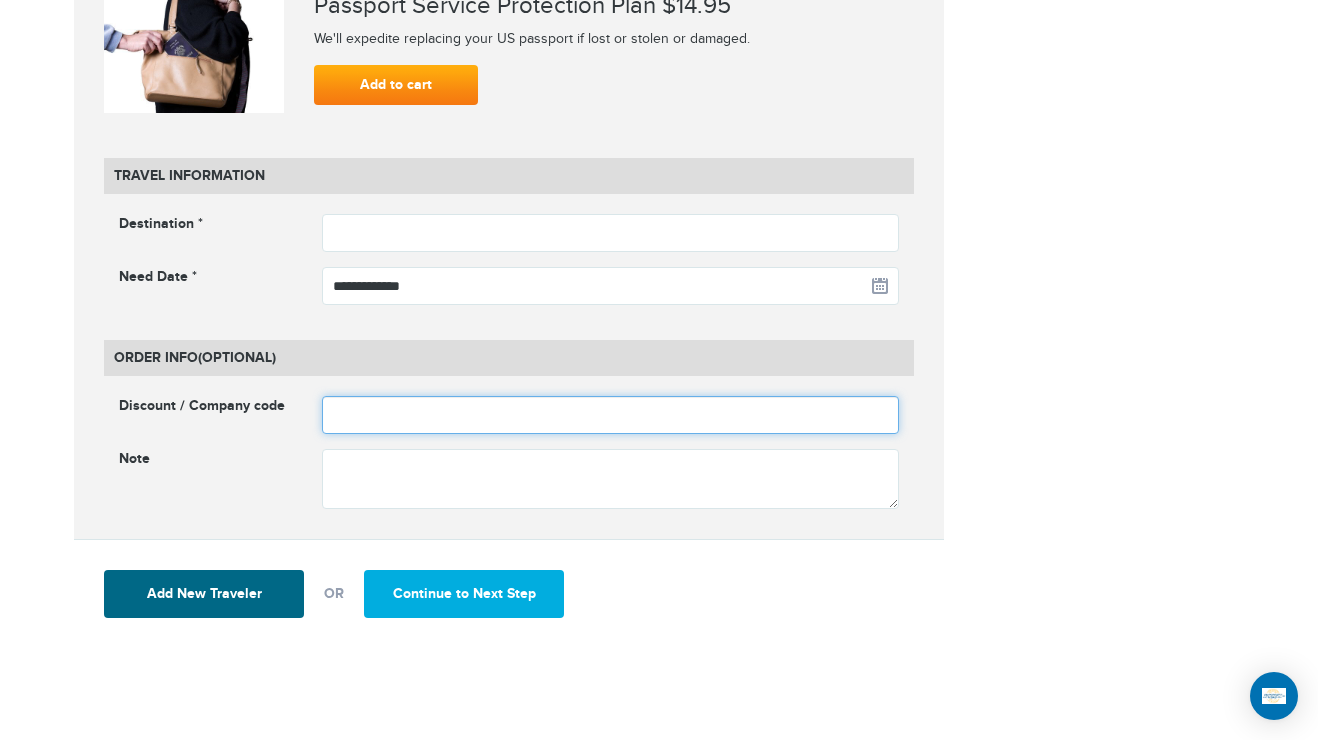 click at bounding box center (611, 415) 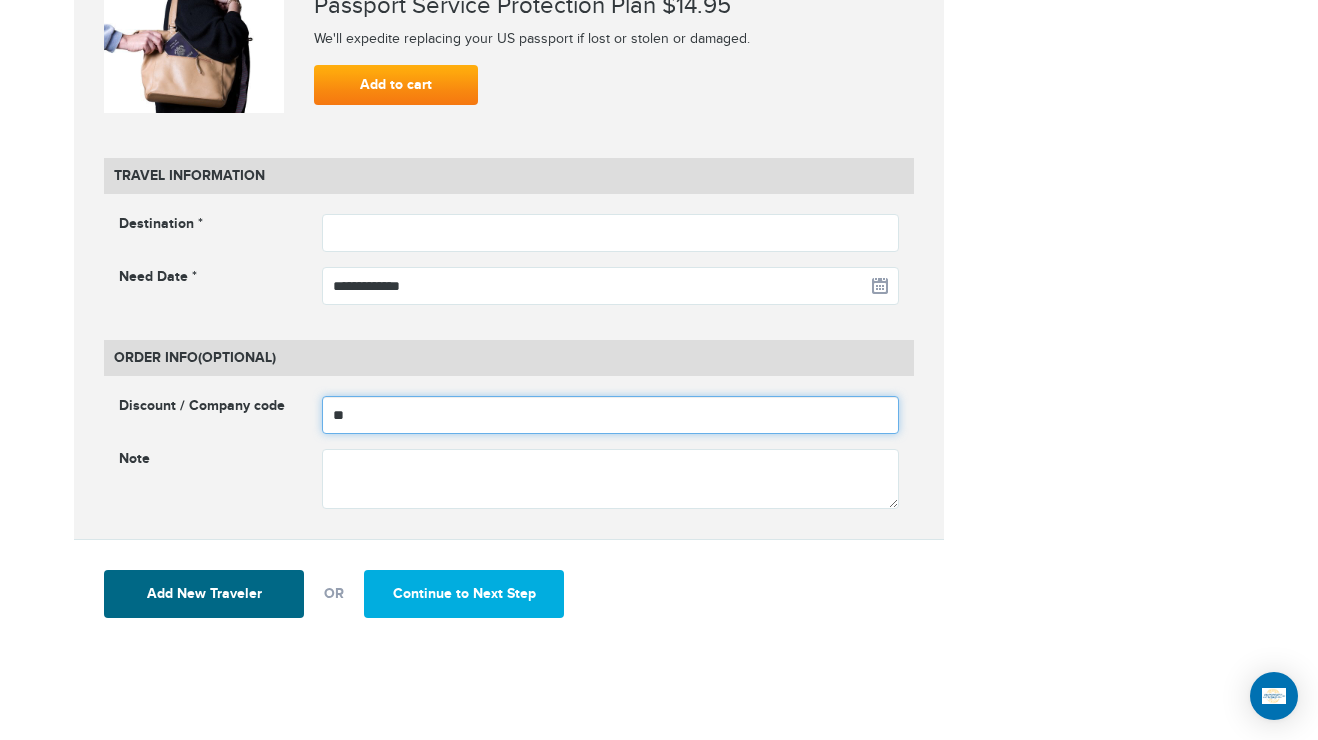 type on "**" 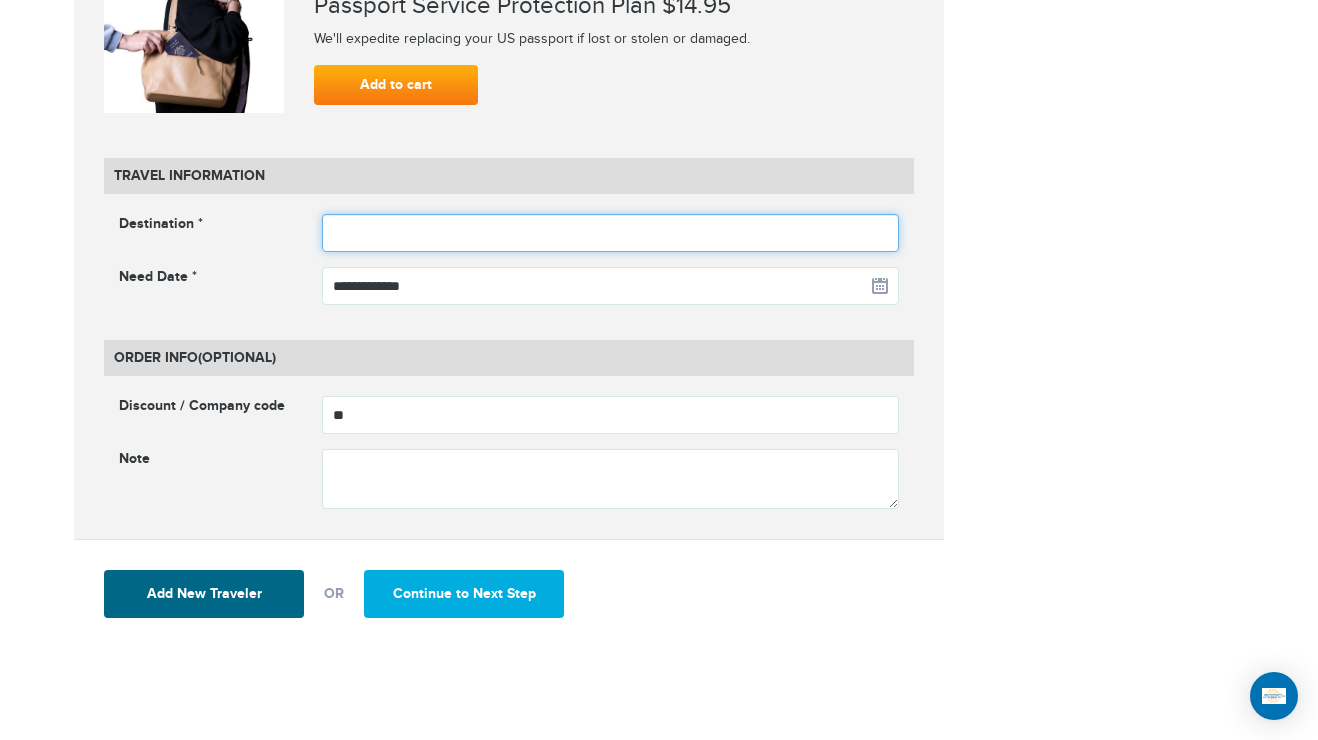 click at bounding box center (611, 233) 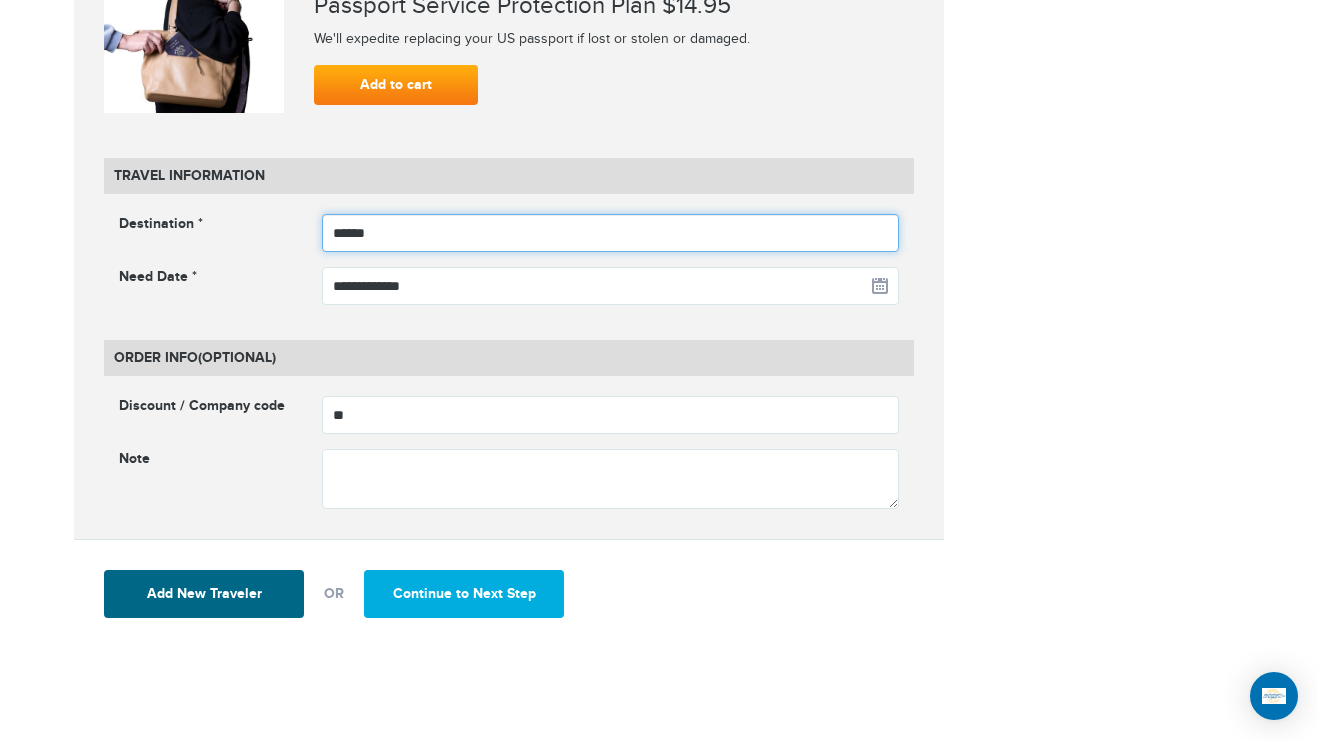 type on "******" 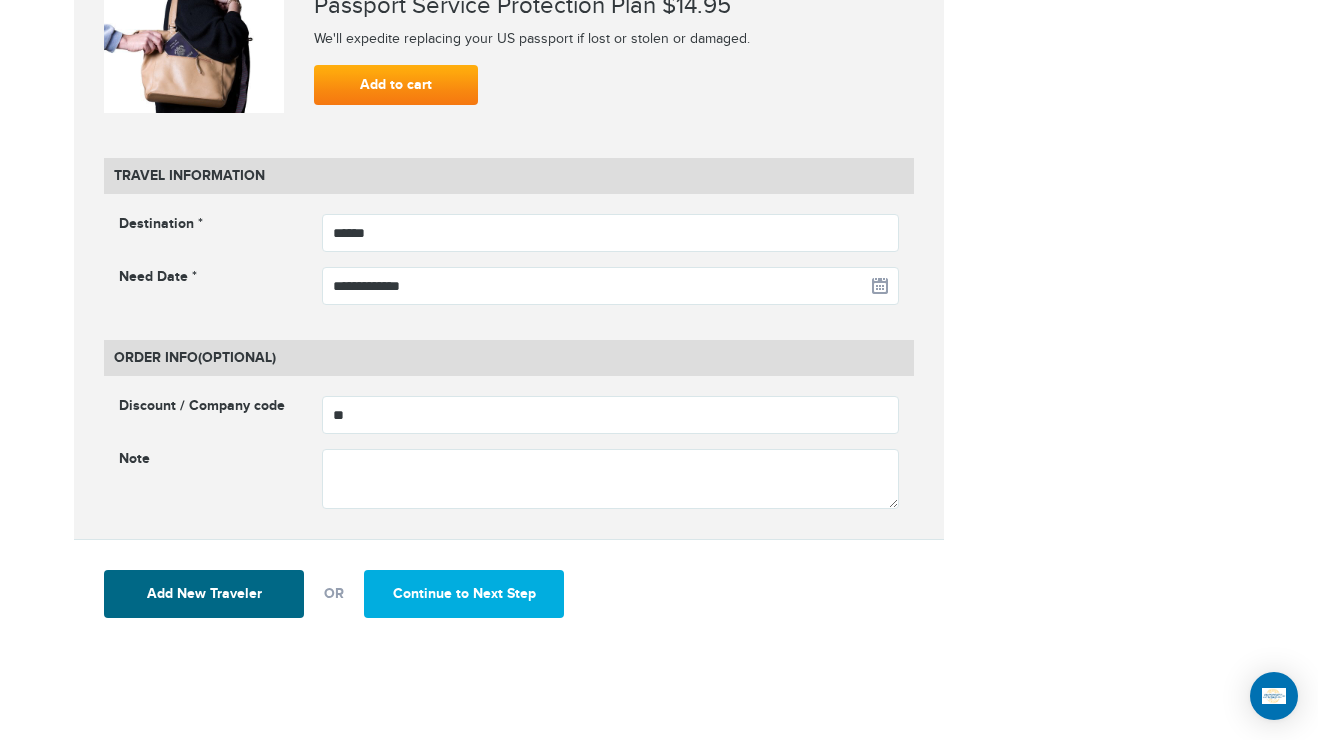 click on "Add New Traveler
OR
Continue to Next Step" at bounding box center [509, 593] 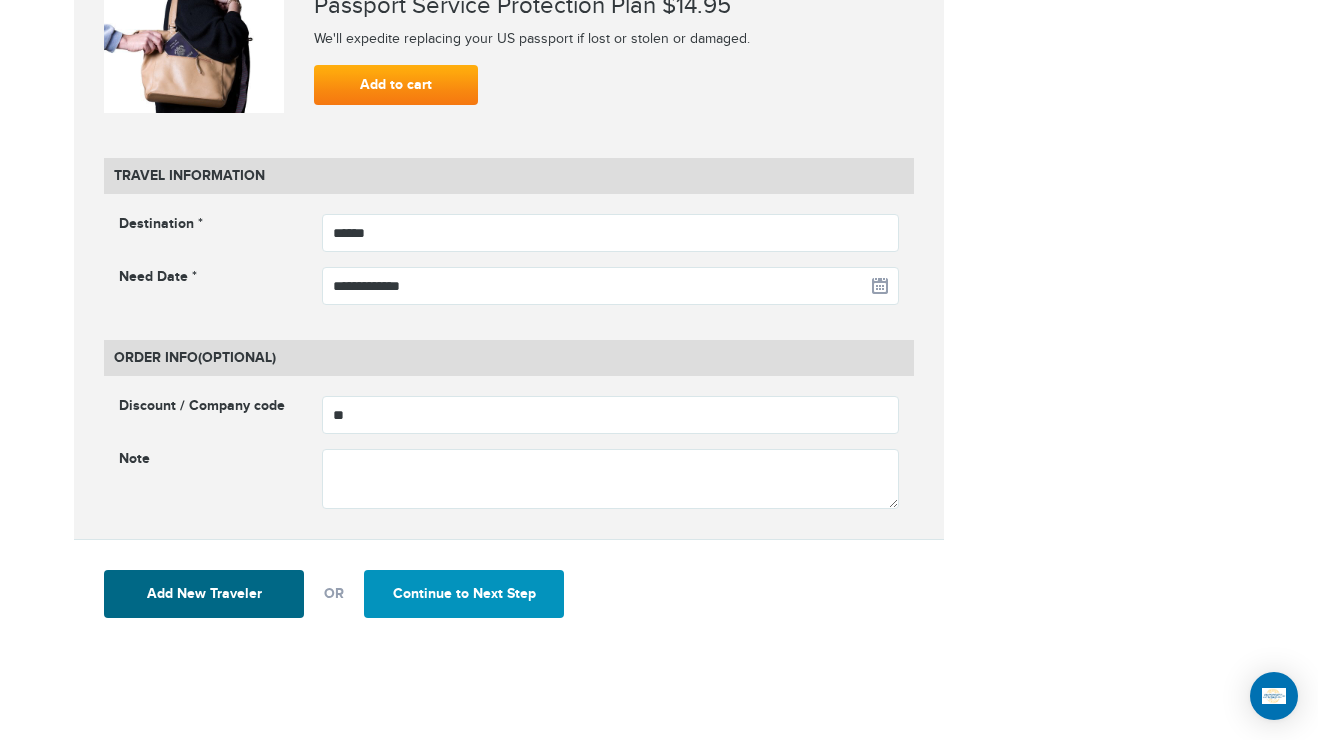 click on "Continue to Next Step" at bounding box center [464, 594] 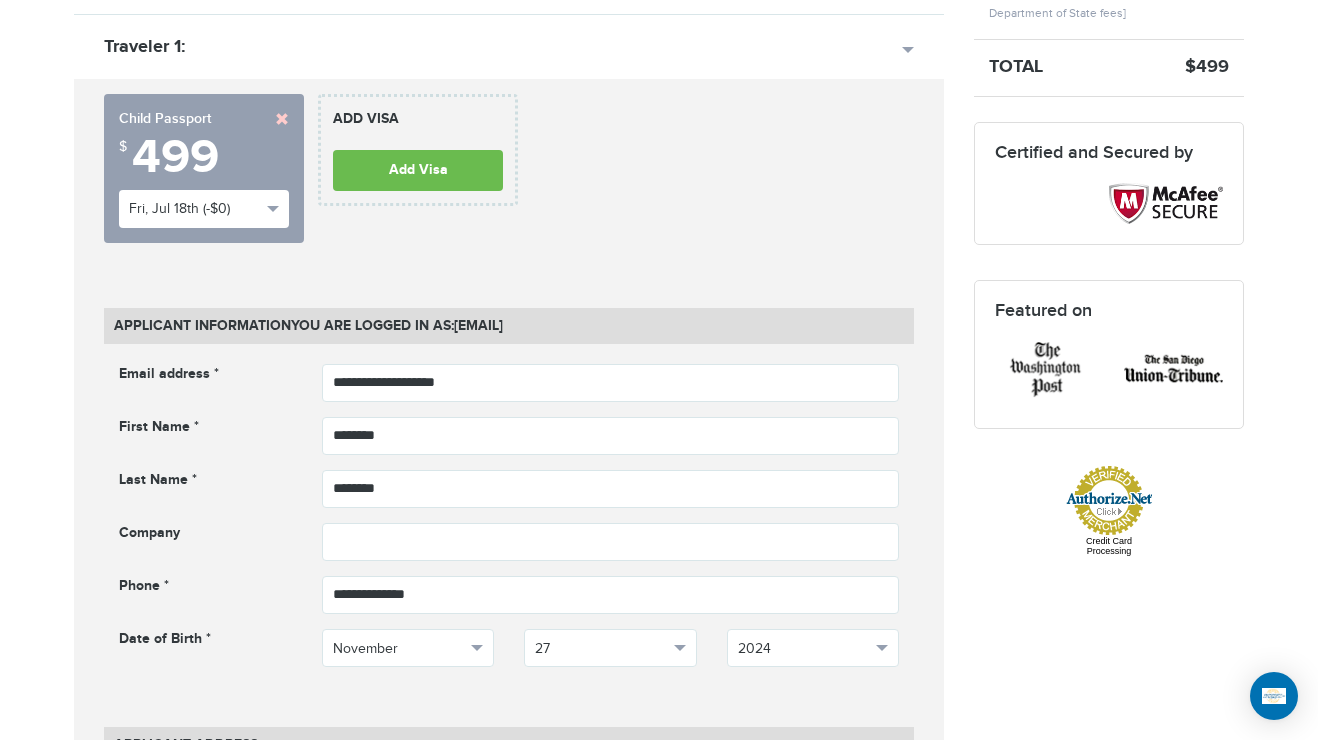 scroll, scrollTop: 300, scrollLeft: 0, axis: vertical 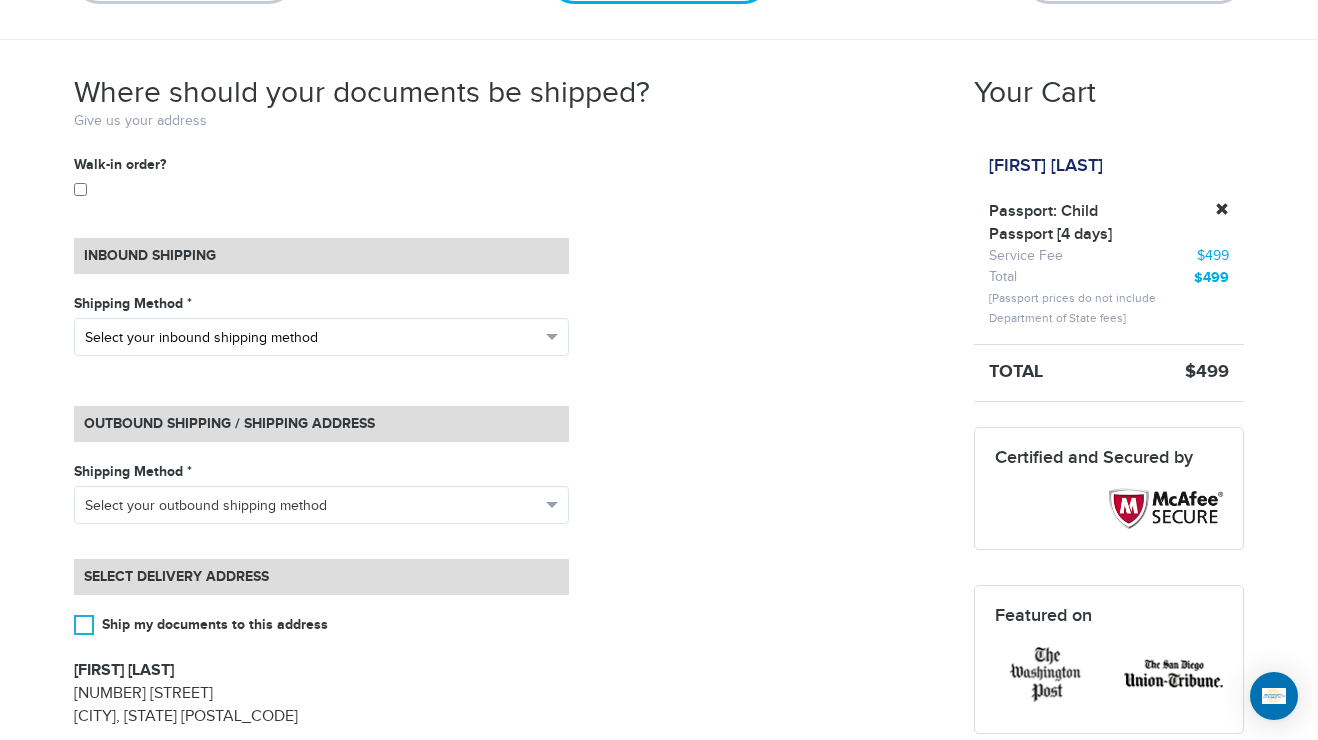 click on "Select your inbound shipping method" at bounding box center (321, 337) 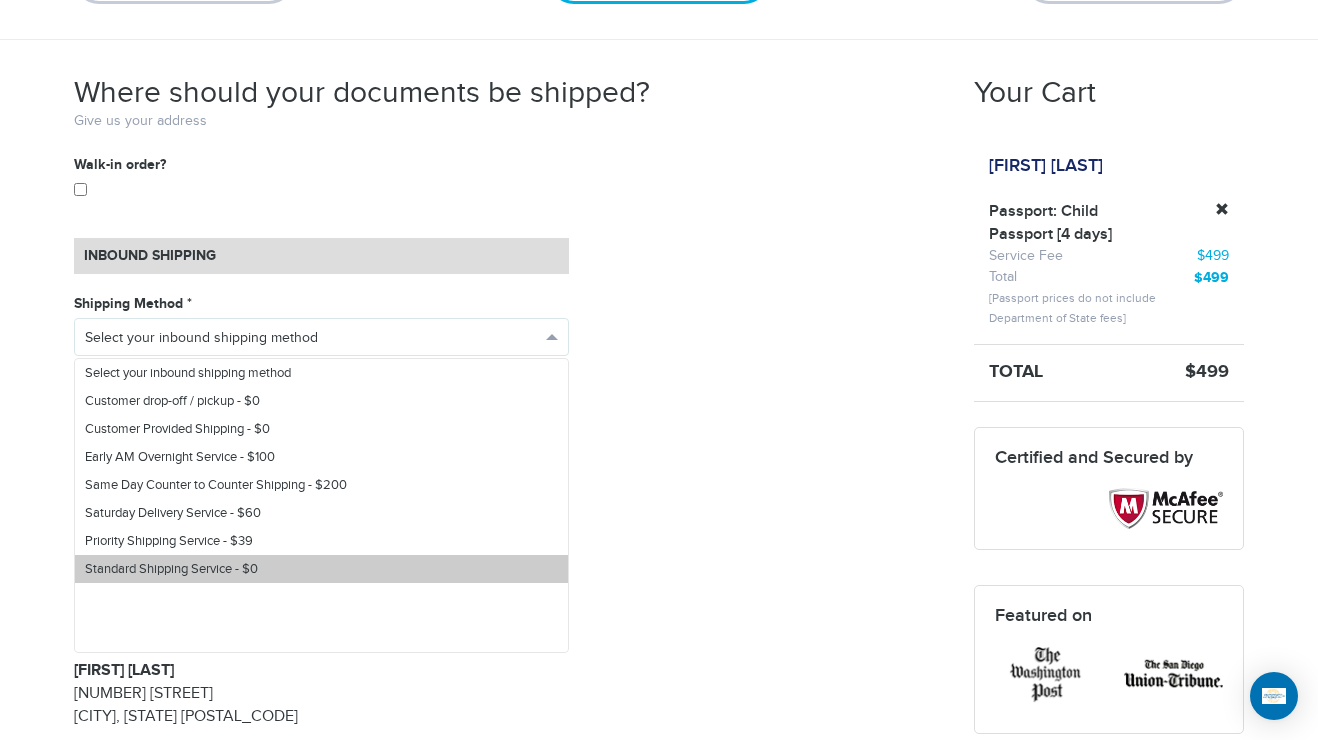 click on "Standard Shipping Service - $0" at bounding box center [321, 569] 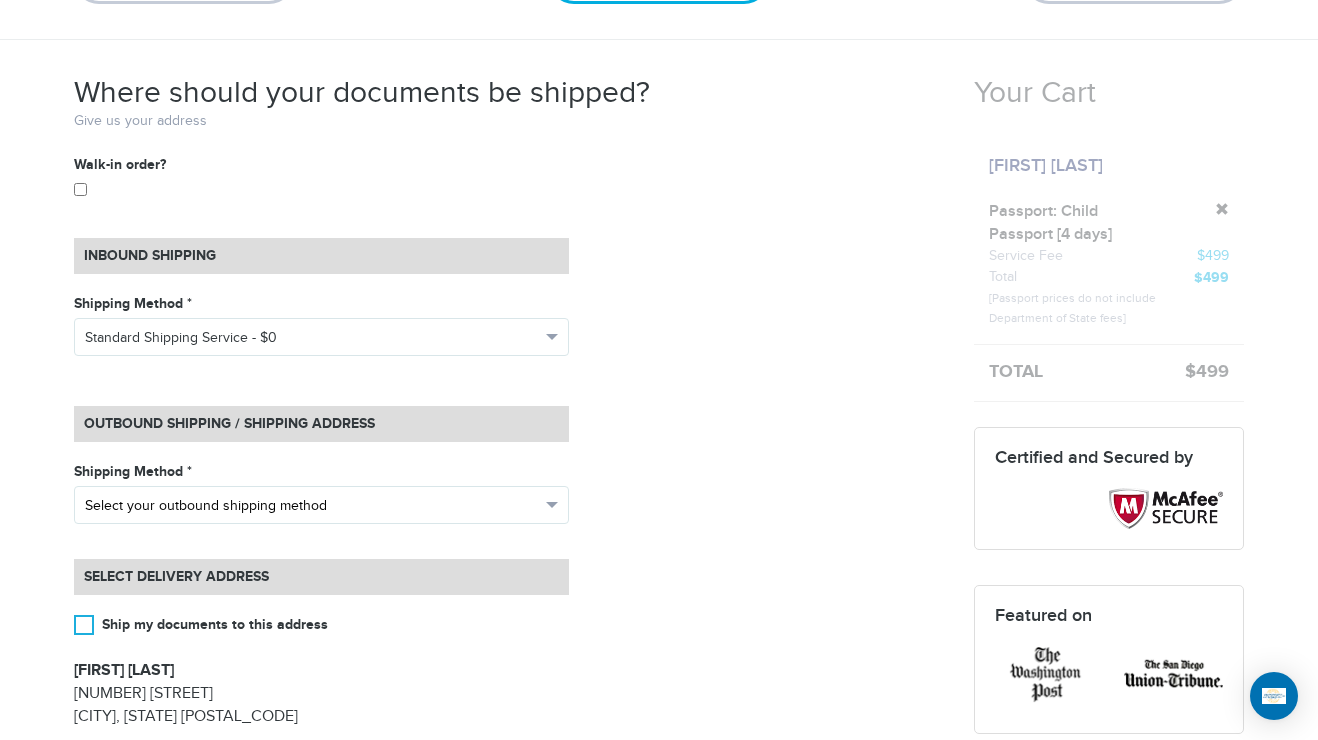 click on "Select your outbound shipping method" at bounding box center [312, 506] 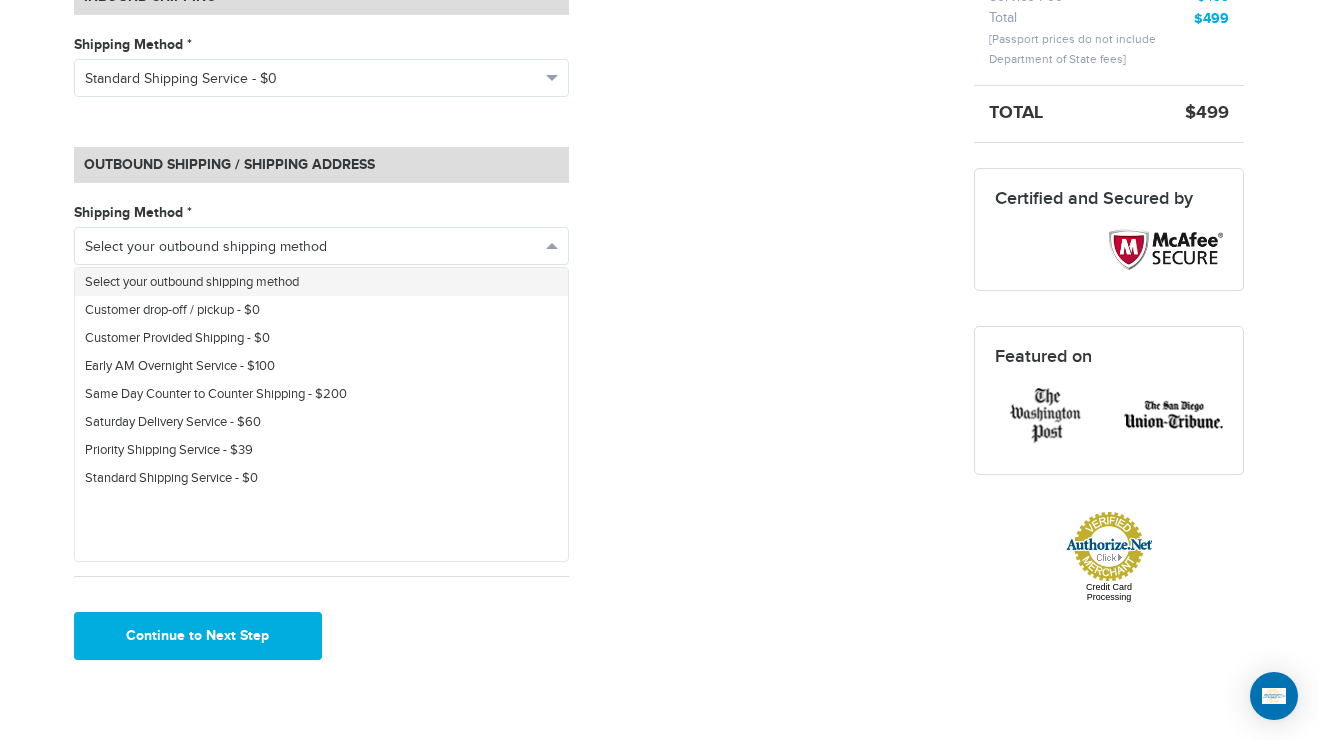 scroll, scrollTop: 600, scrollLeft: 0, axis: vertical 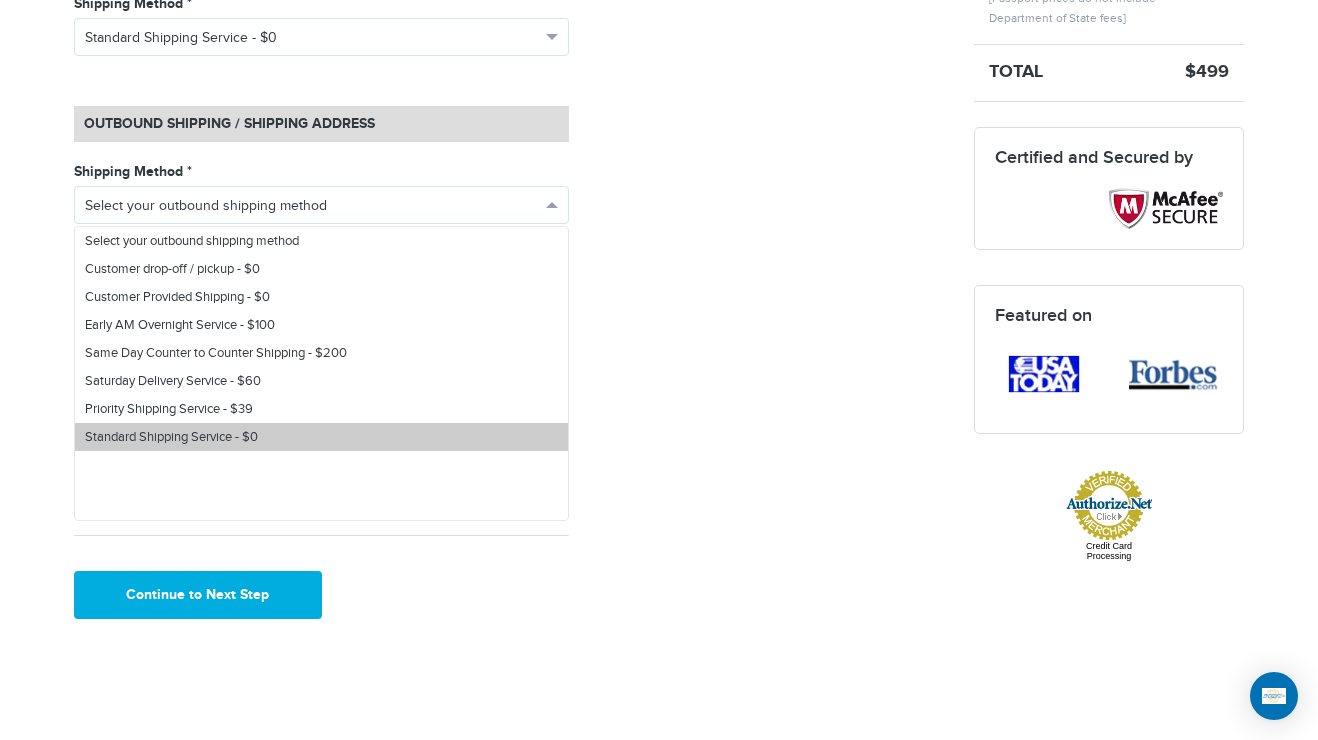 click on "Standard Shipping Service - $0" at bounding box center (321, 437) 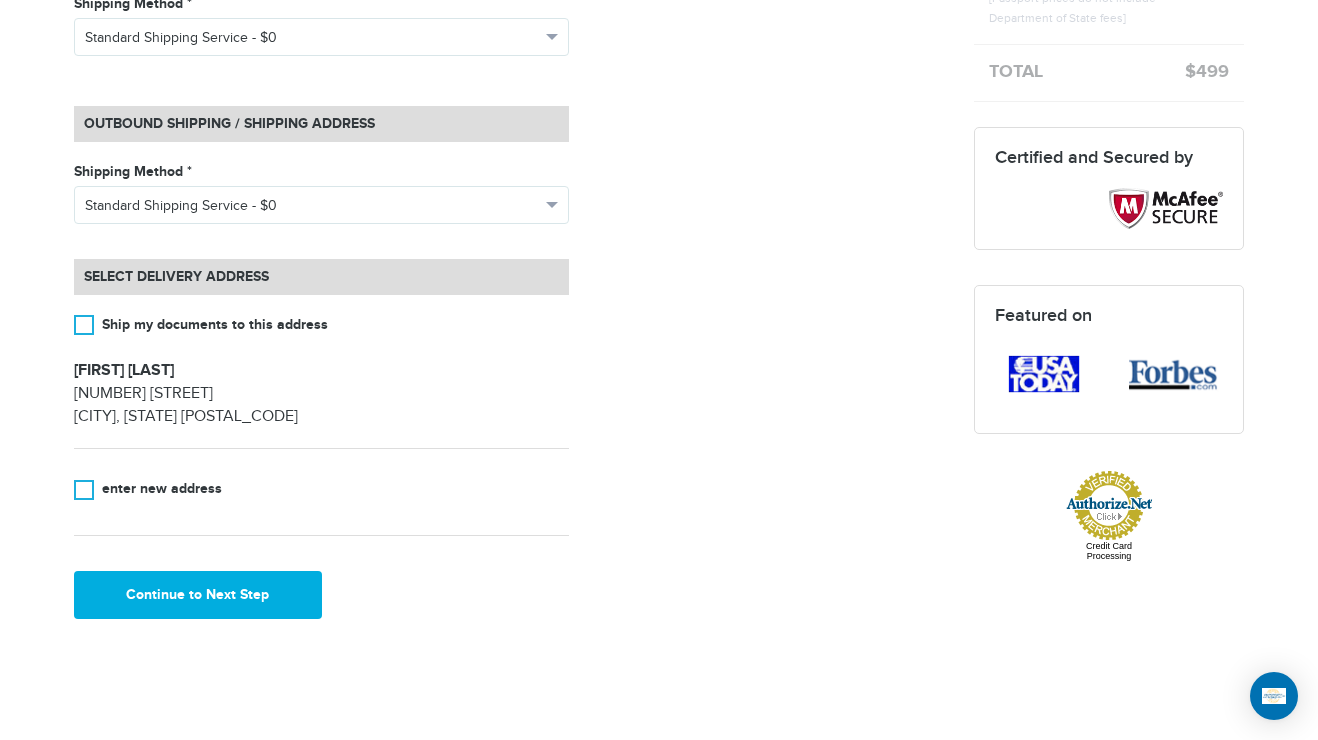 click on "**********" at bounding box center (509, 237) 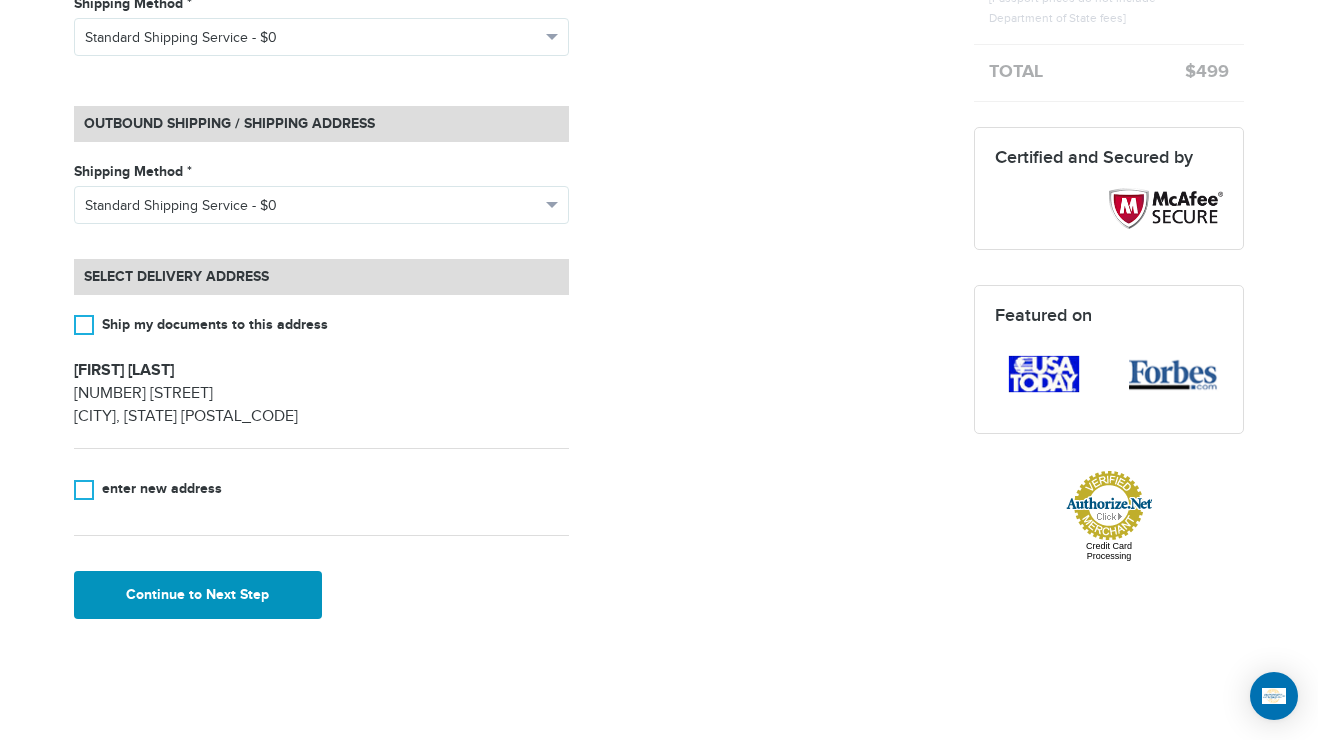 click on "Continue to Next Step" at bounding box center [198, 595] 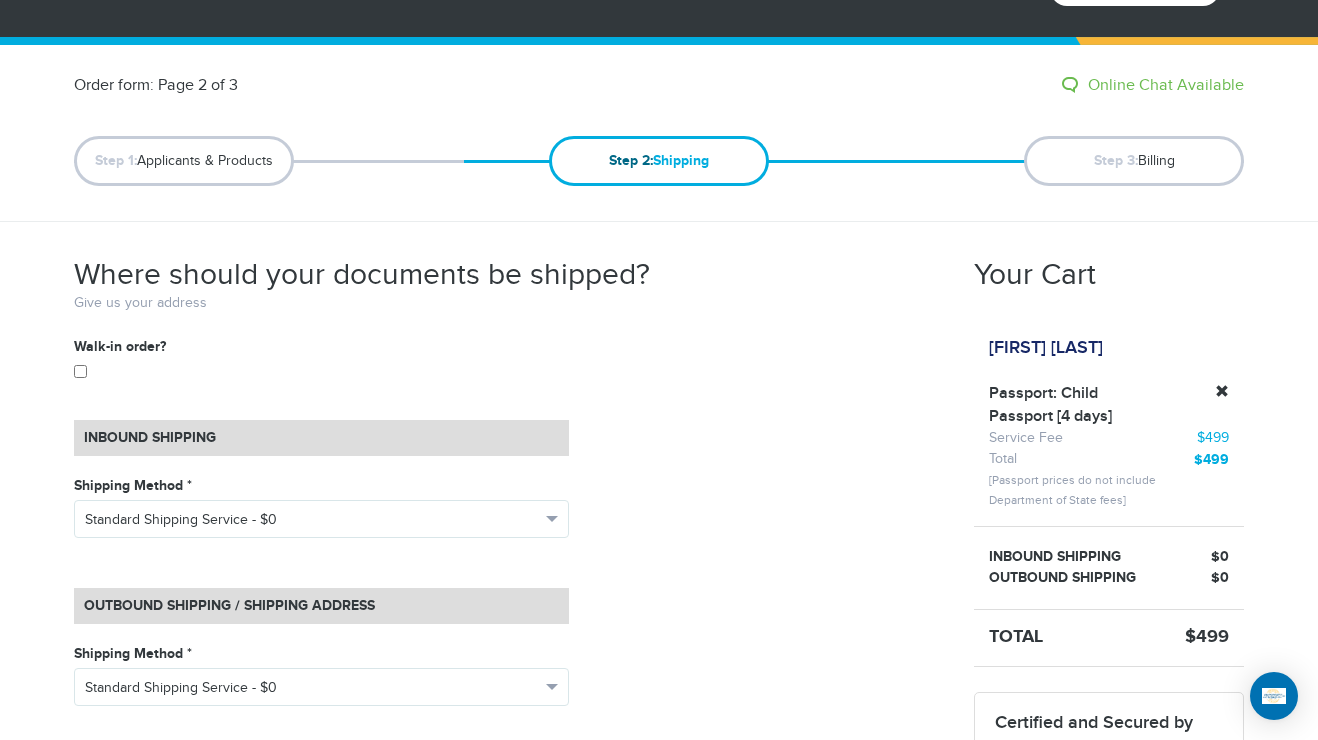 scroll, scrollTop: 100, scrollLeft: 0, axis: vertical 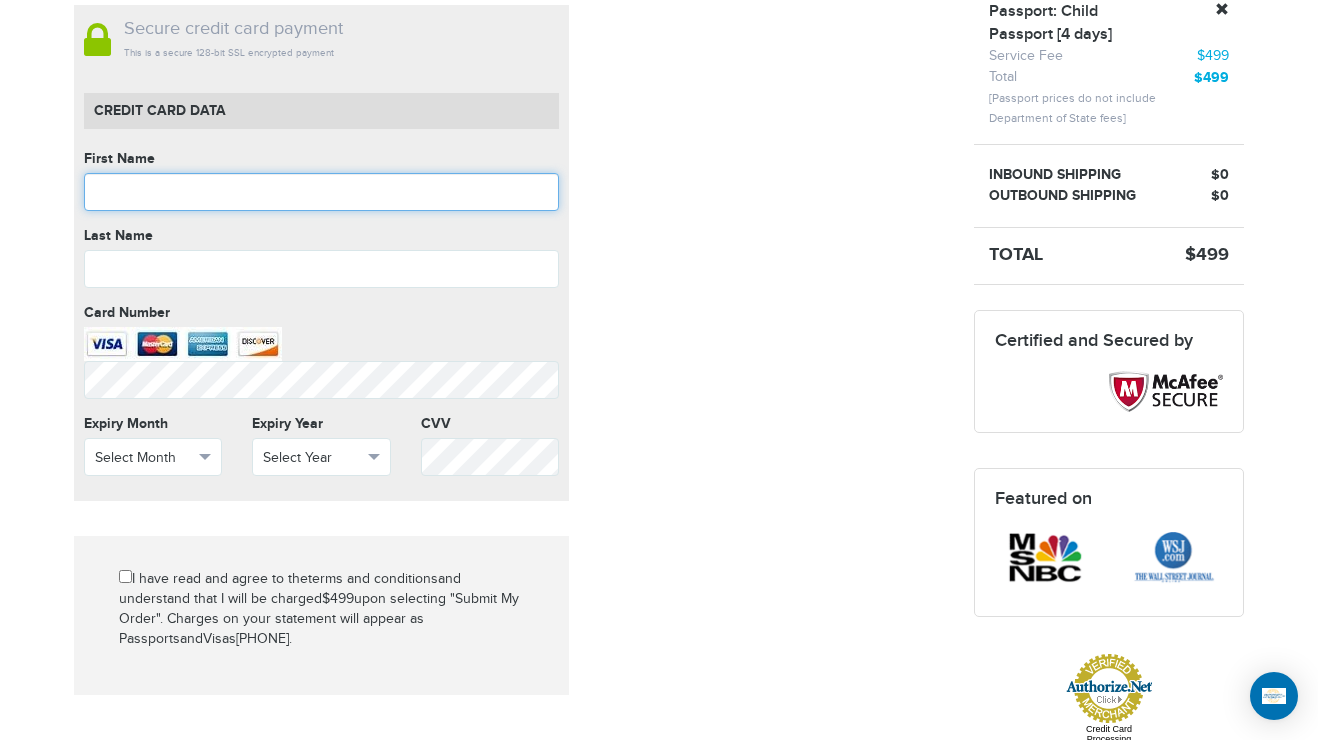 click at bounding box center (321, 192) 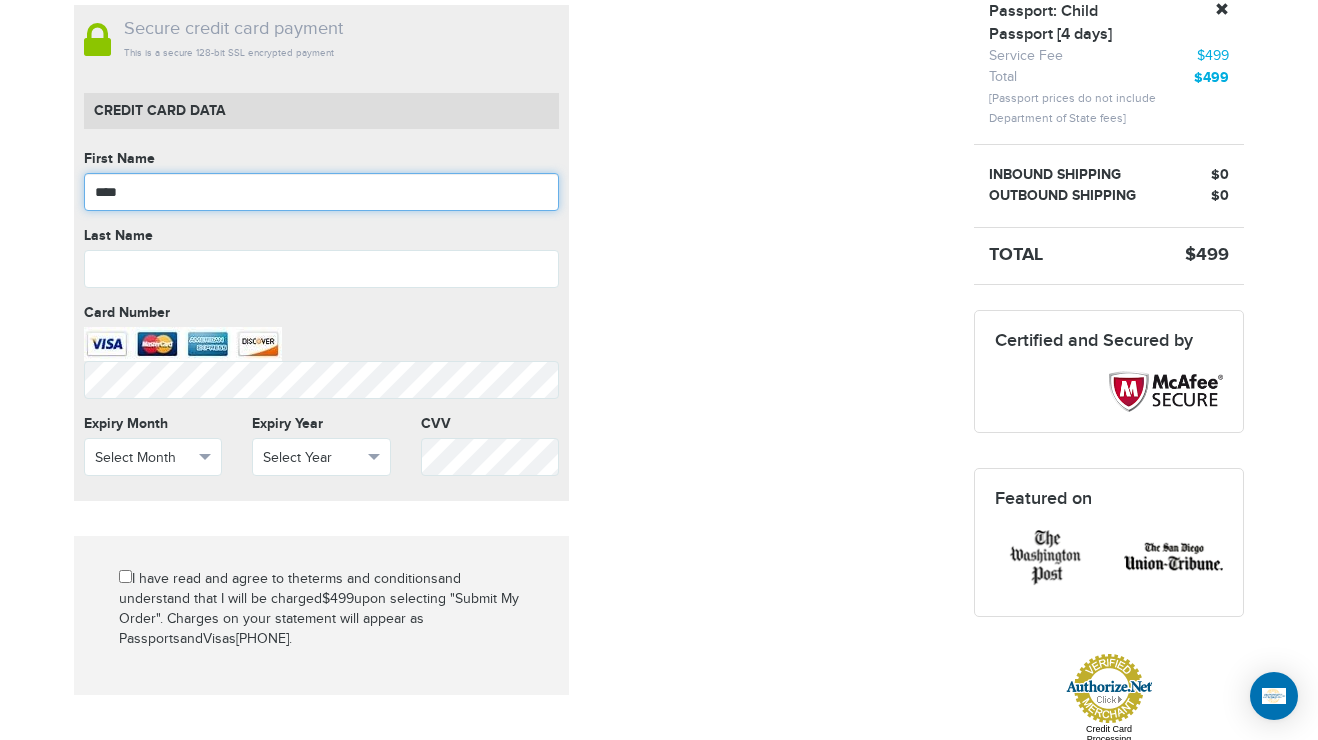 type on "****" 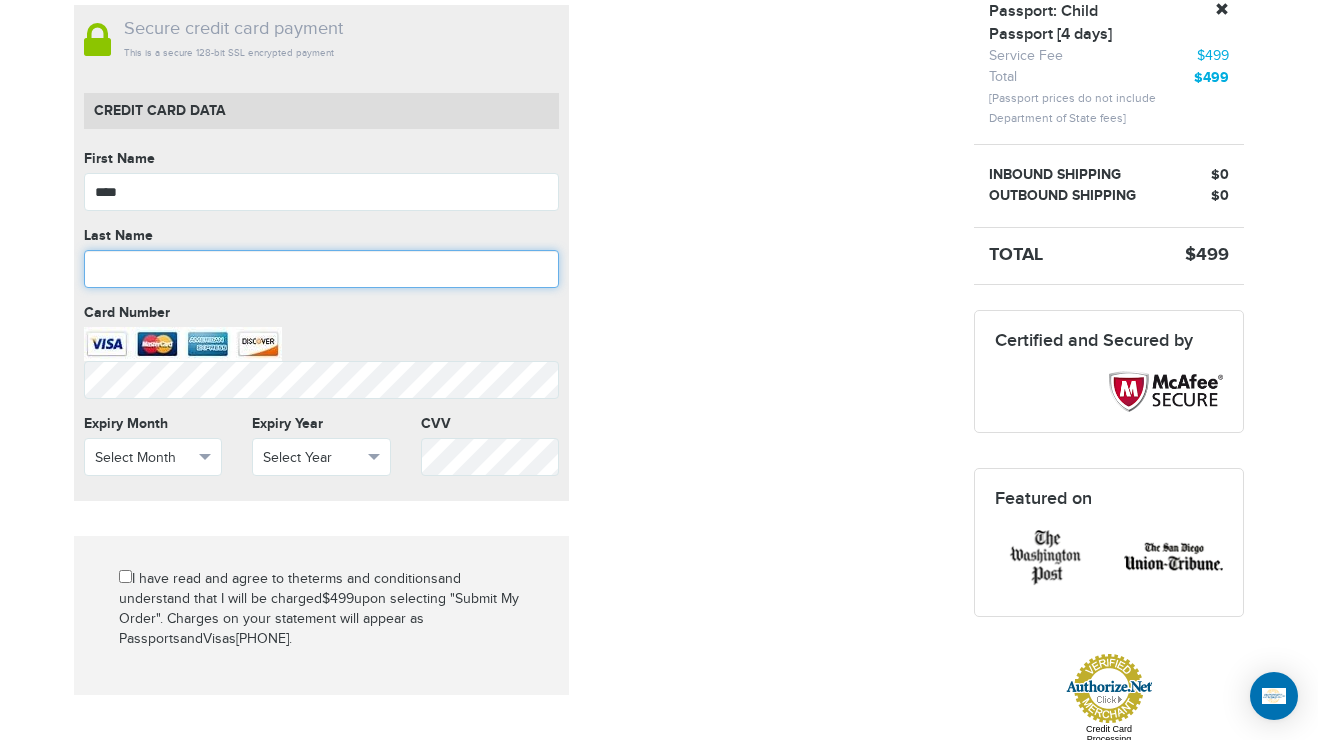 click at bounding box center (321, 269) 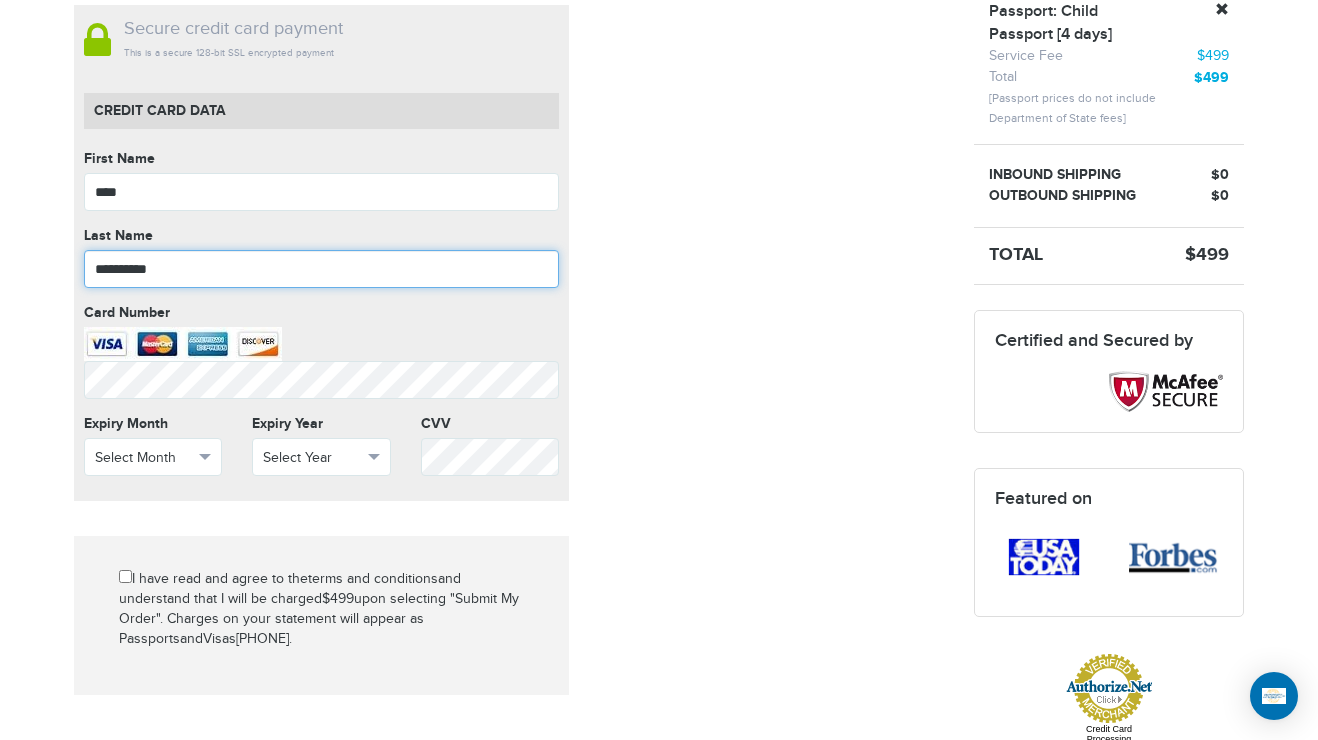 click on "*********" at bounding box center [321, 269] 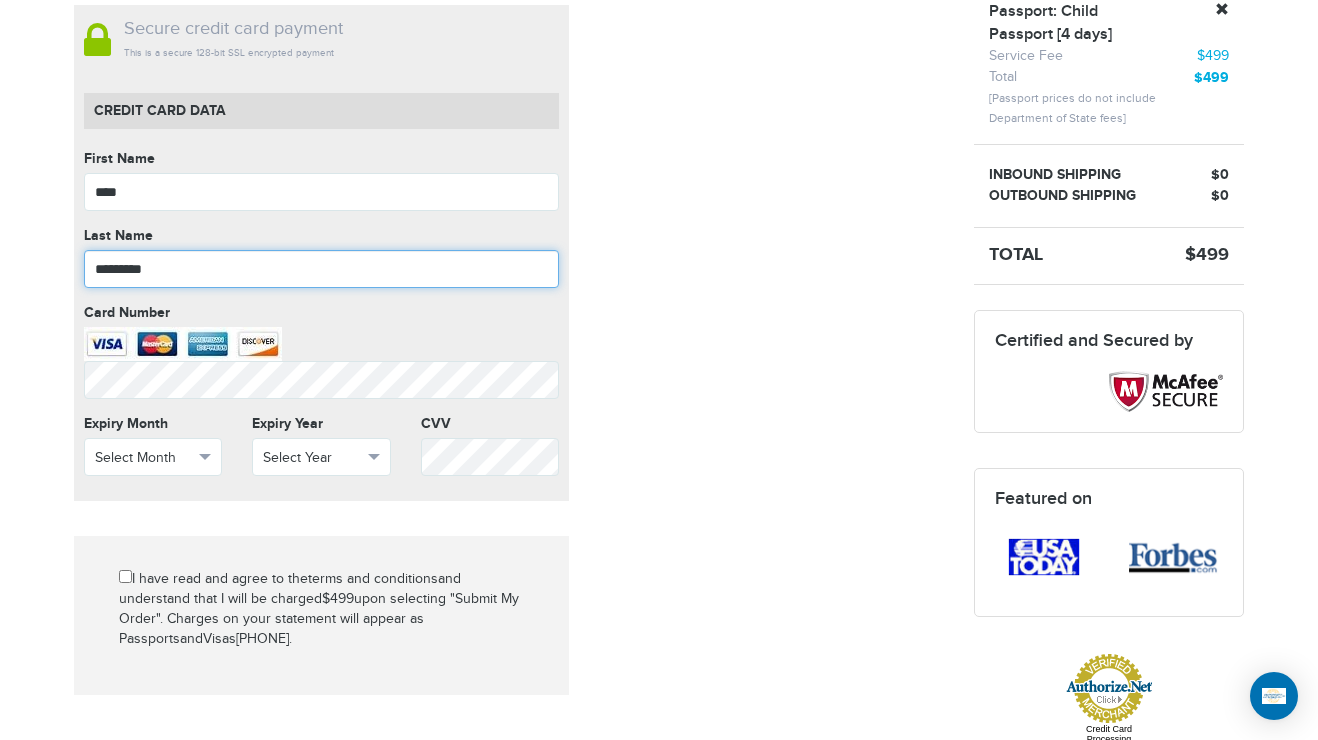 click on "*********" at bounding box center [321, 269] 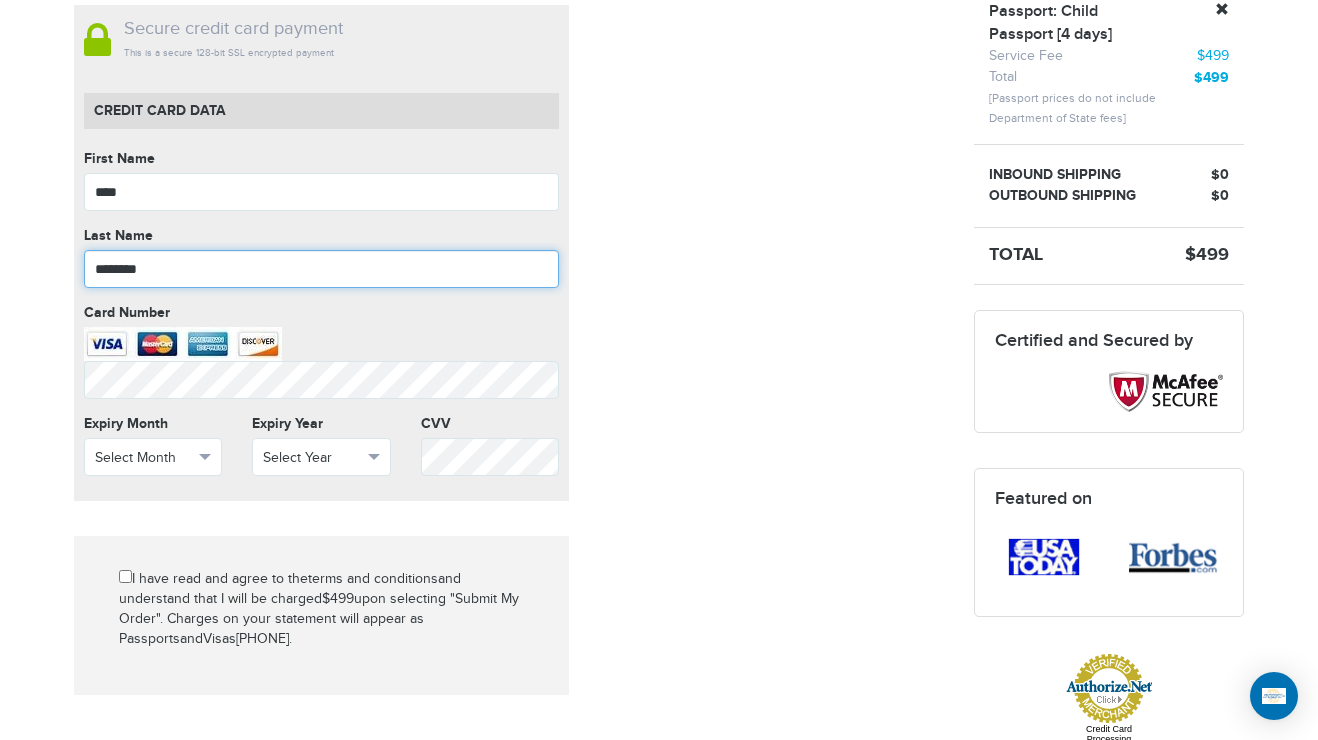 type on "********" 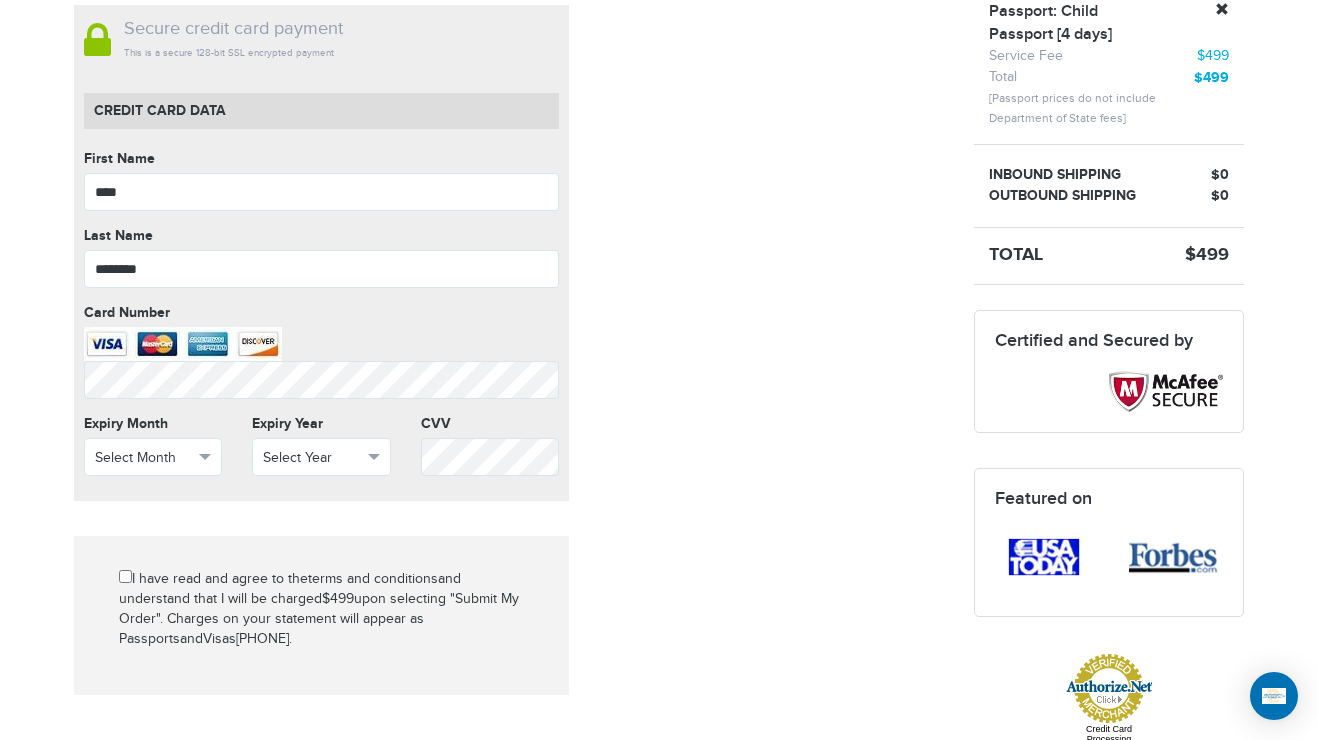 click on "Mark as paid?
No credit card data needed
Amount
*
Comment for manual payment
Secure credit card payment This is a secure 128-bit SSL encrypted payment
Credit Card data
First Name
****
First Name cannot be empty
Last Name
********
Last Name cannot be empty
Card Number
Card Number cannot be empty
Expiry Month
Select Month   Select Month" at bounding box center [509, 397] 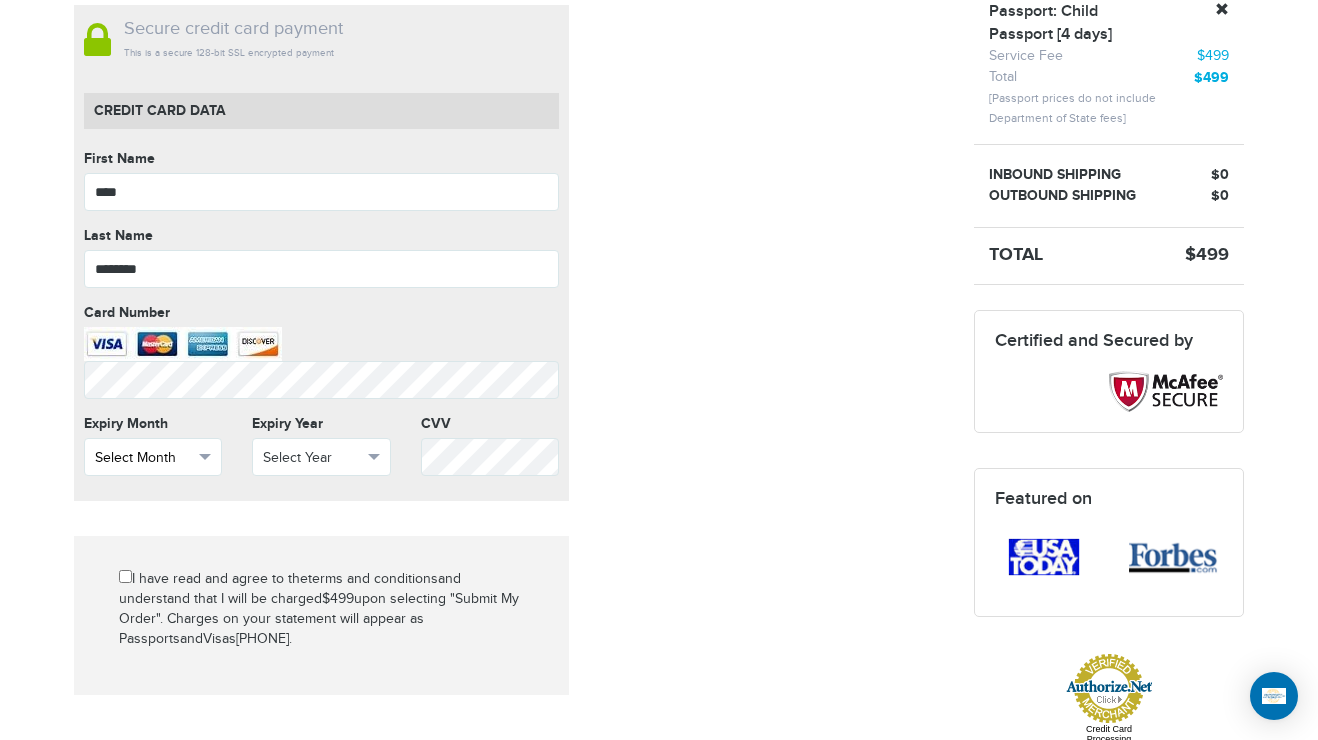 click on "Select Month" at bounding box center (153, 457) 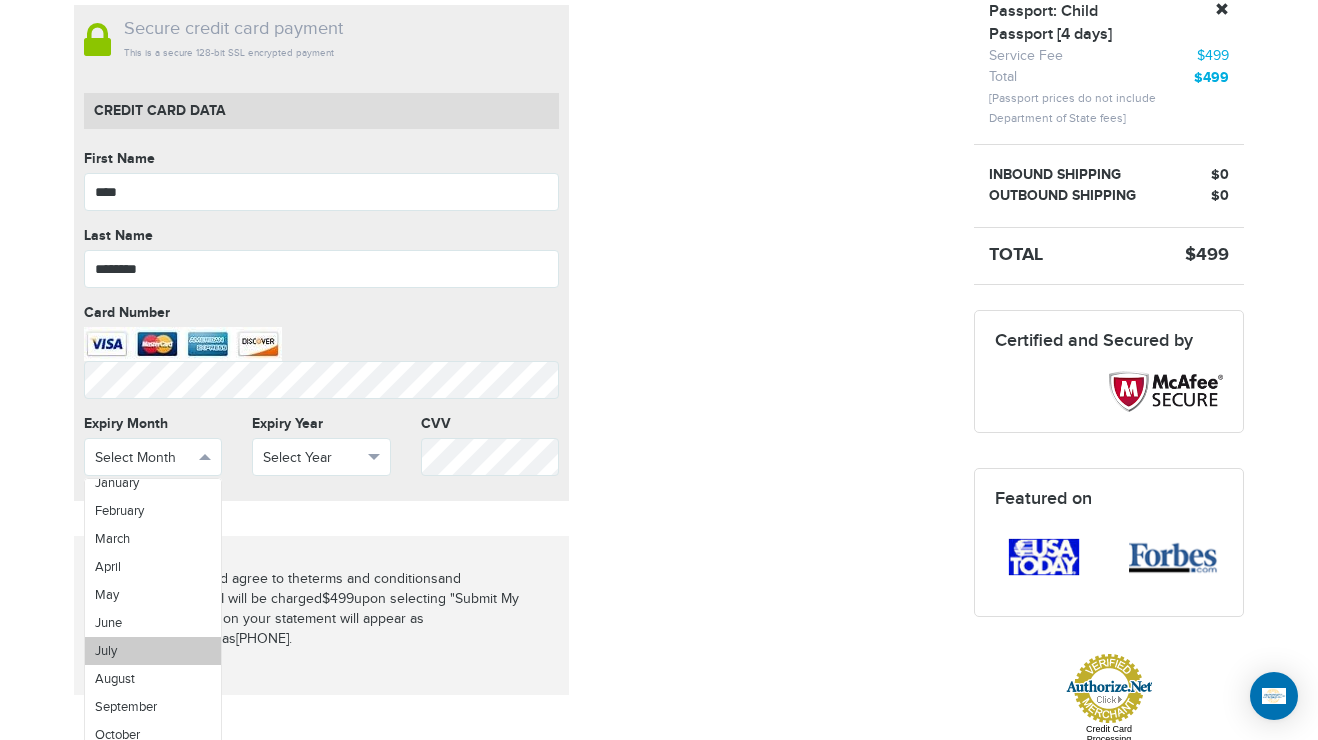 scroll, scrollTop: 71, scrollLeft: 0, axis: vertical 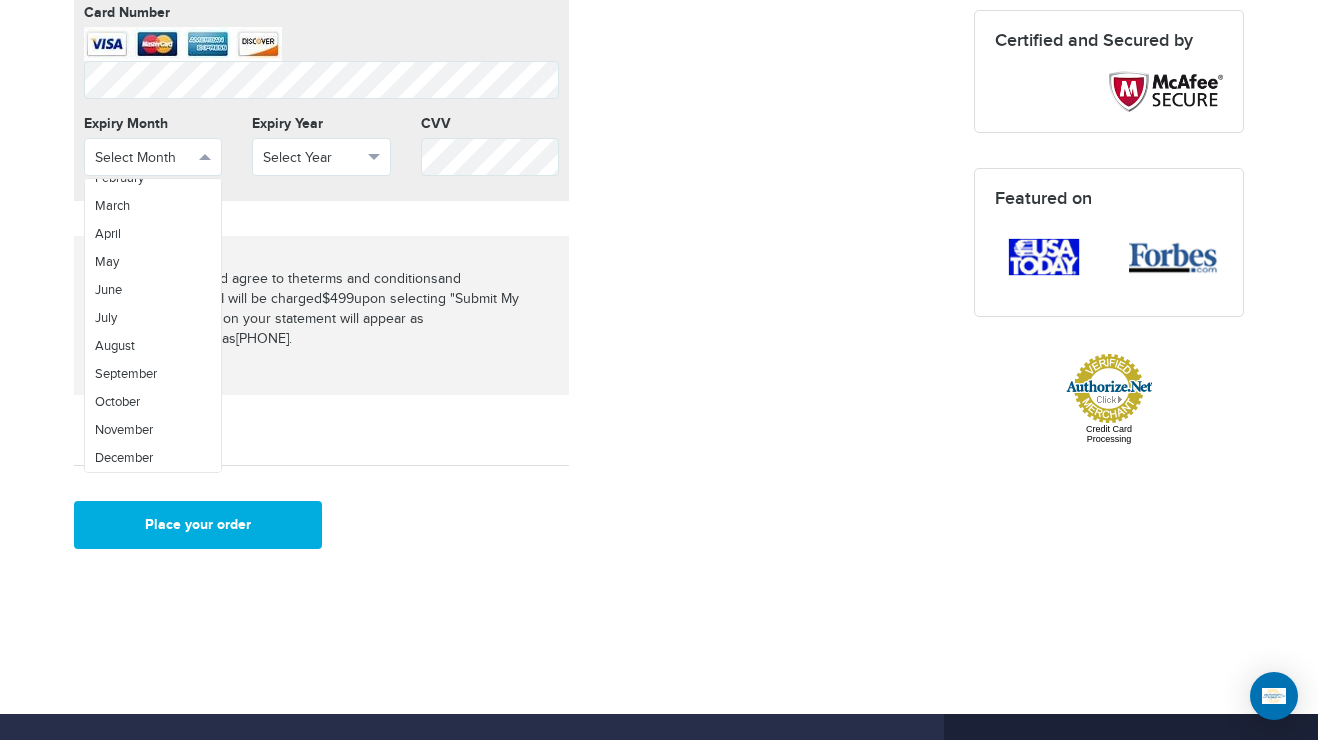 click on "Mark as paid?
No credit card data needed
Amount
*
Comment for manual payment
Secure credit card payment This is a secure 128-bit SSL encrypted payment
Credit Card data
First Name
****
First Name cannot be empty
Last Name
********
Last Name cannot be empty
Card Number
Card Number cannot be empty
Expiry Month
Select Month   Select Month" at bounding box center (509, 97) 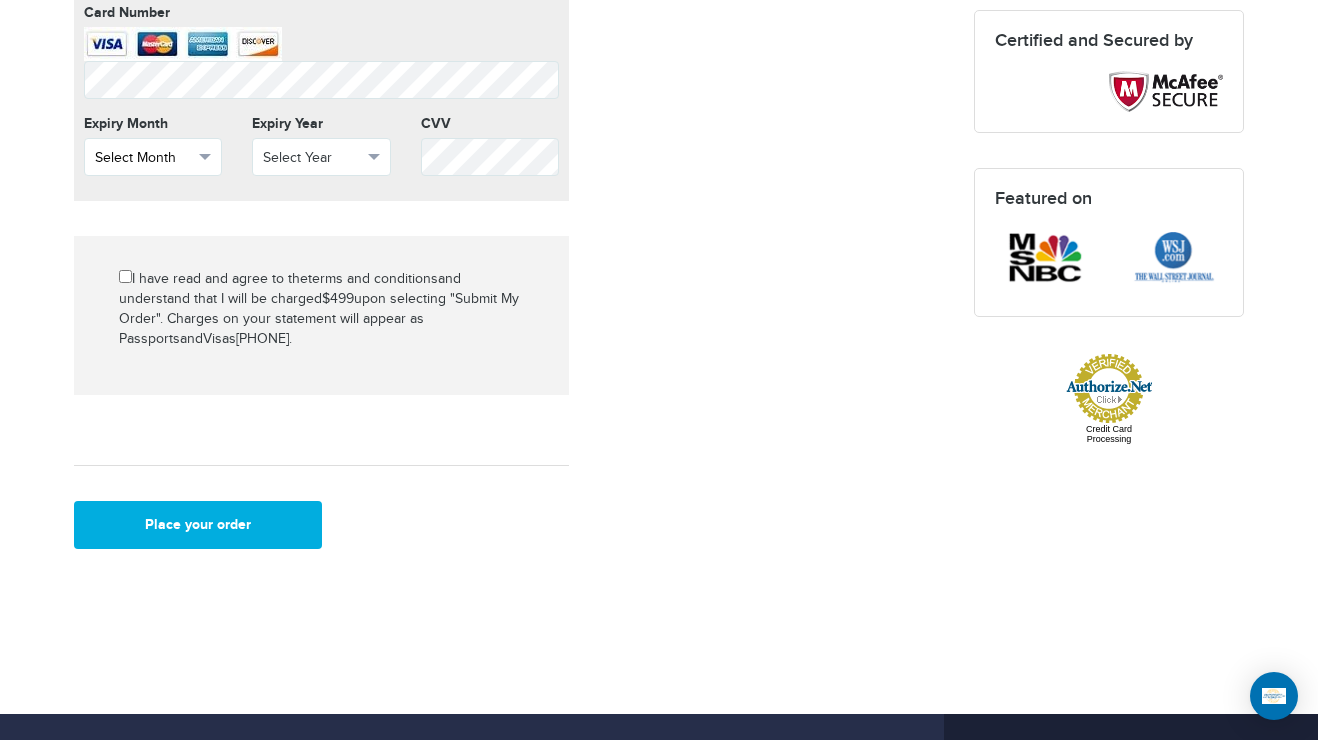 click on "Select Month" at bounding box center (144, 158) 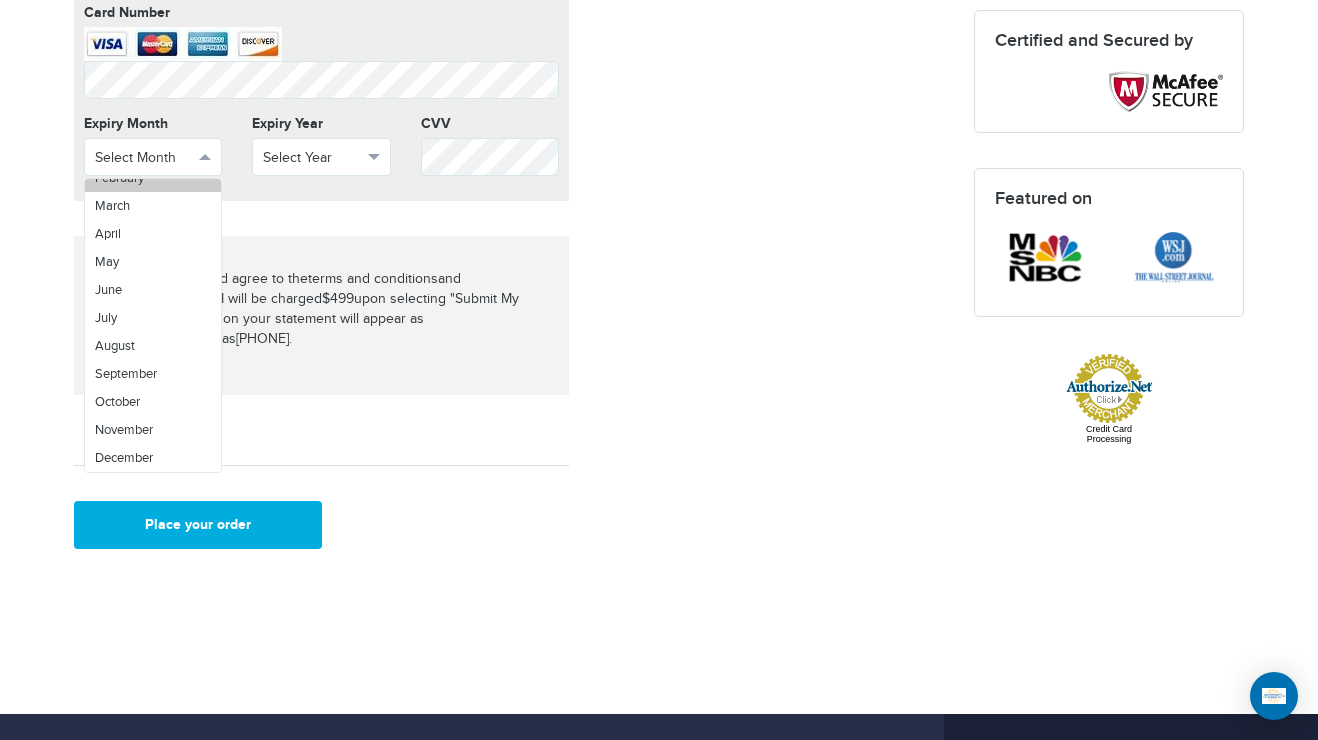 scroll, scrollTop: 0, scrollLeft: 0, axis: both 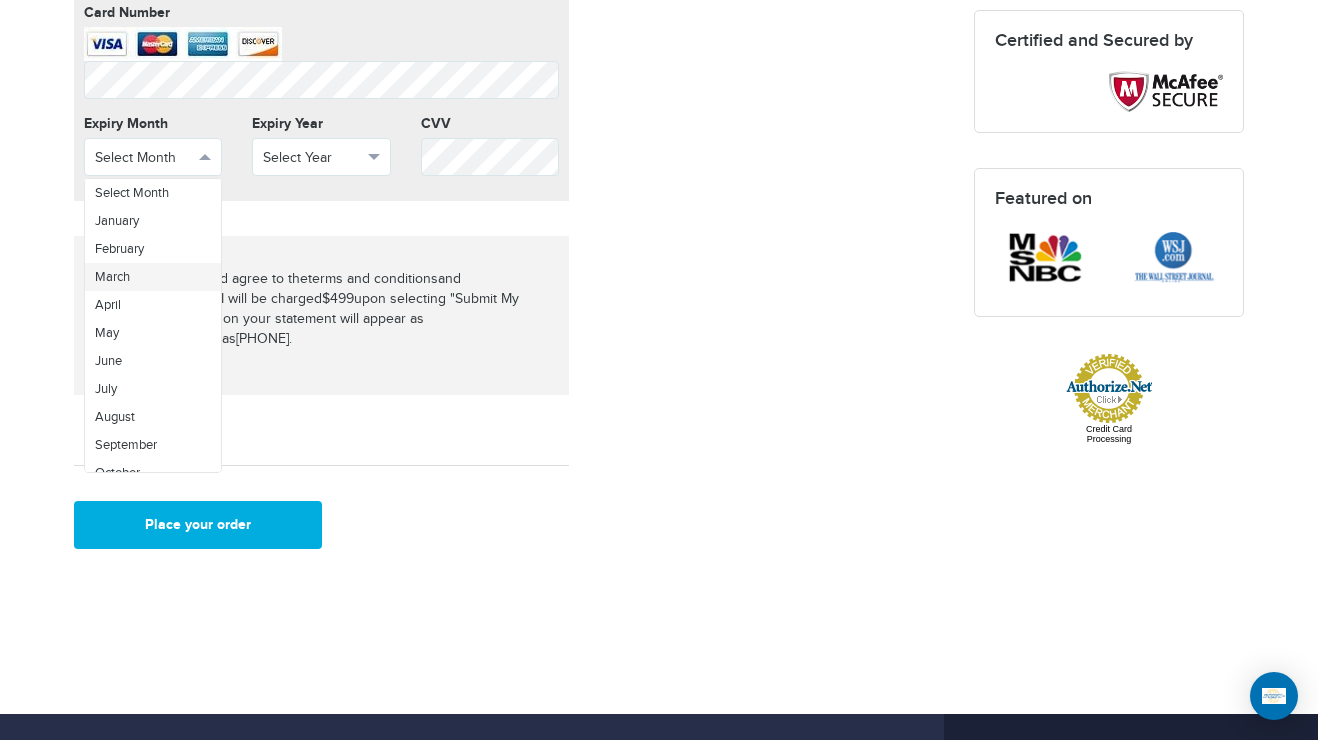 drag, startPoint x: 162, startPoint y: 271, endPoint x: 348, endPoint y: 184, distance: 205.34119 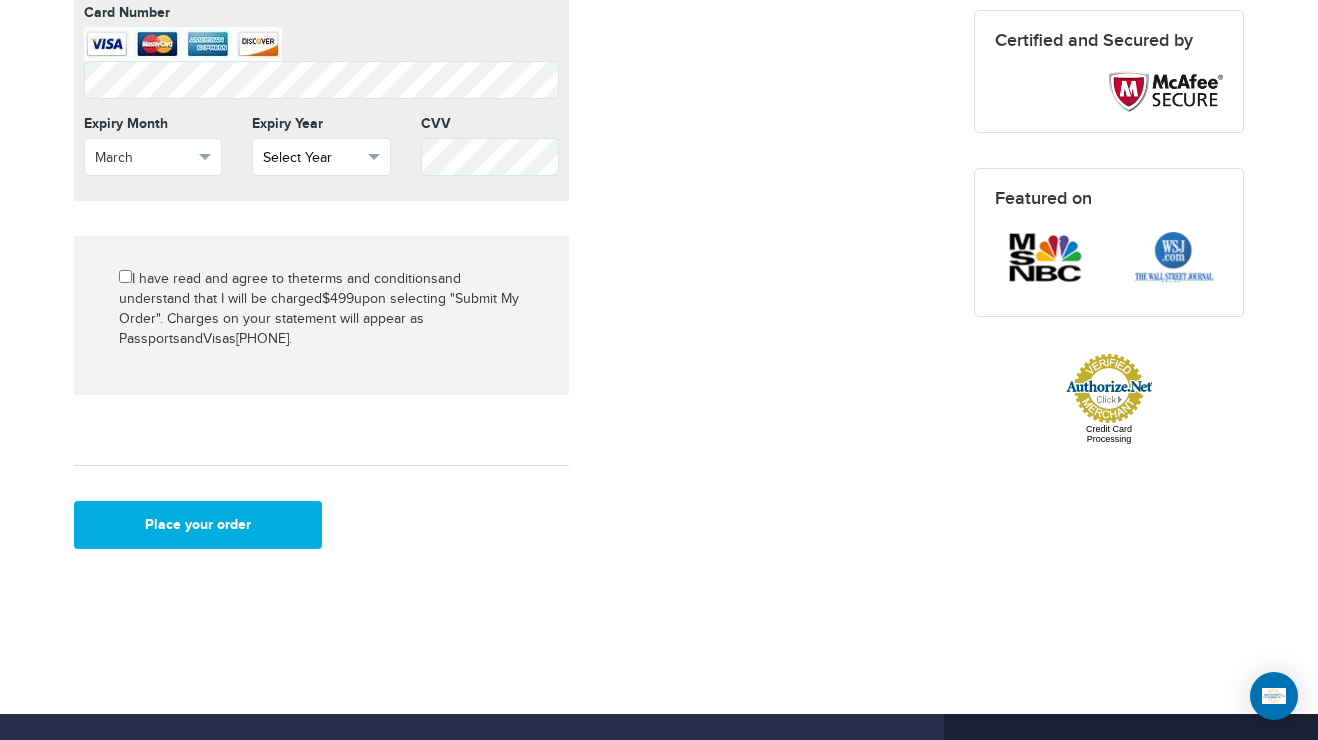 click on "Select Year" at bounding box center (312, 158) 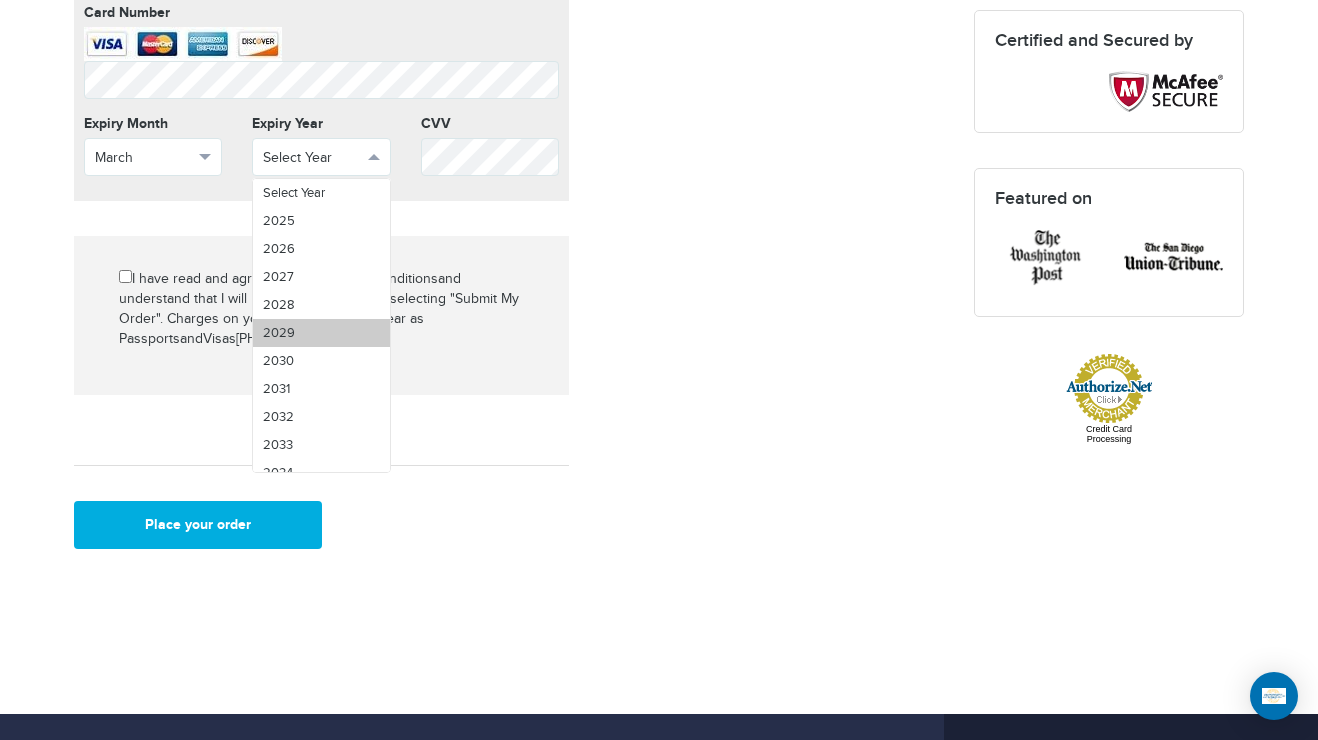 click on "2029" at bounding box center (321, 333) 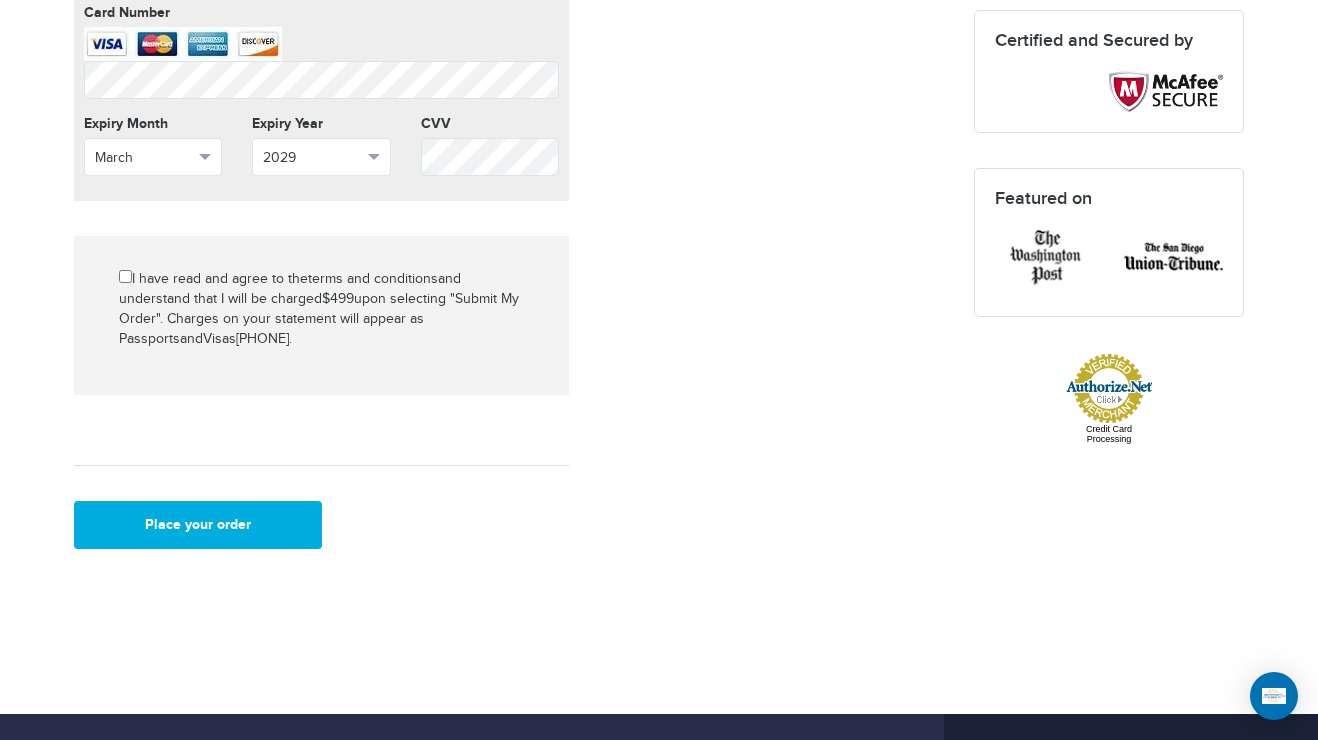 click on "Mark as paid?
No credit card data needed
Amount
*
Comment for manual payment
Secure credit card payment This is a secure 128-bit SSL encrypted payment
Credit Card data
First Name
****
First Name cannot be empty
Last Name
********
Last Name cannot be empty
Card Number
Card Number cannot be empty
Expiry Month
March   Select Month January" at bounding box center (509, 97) 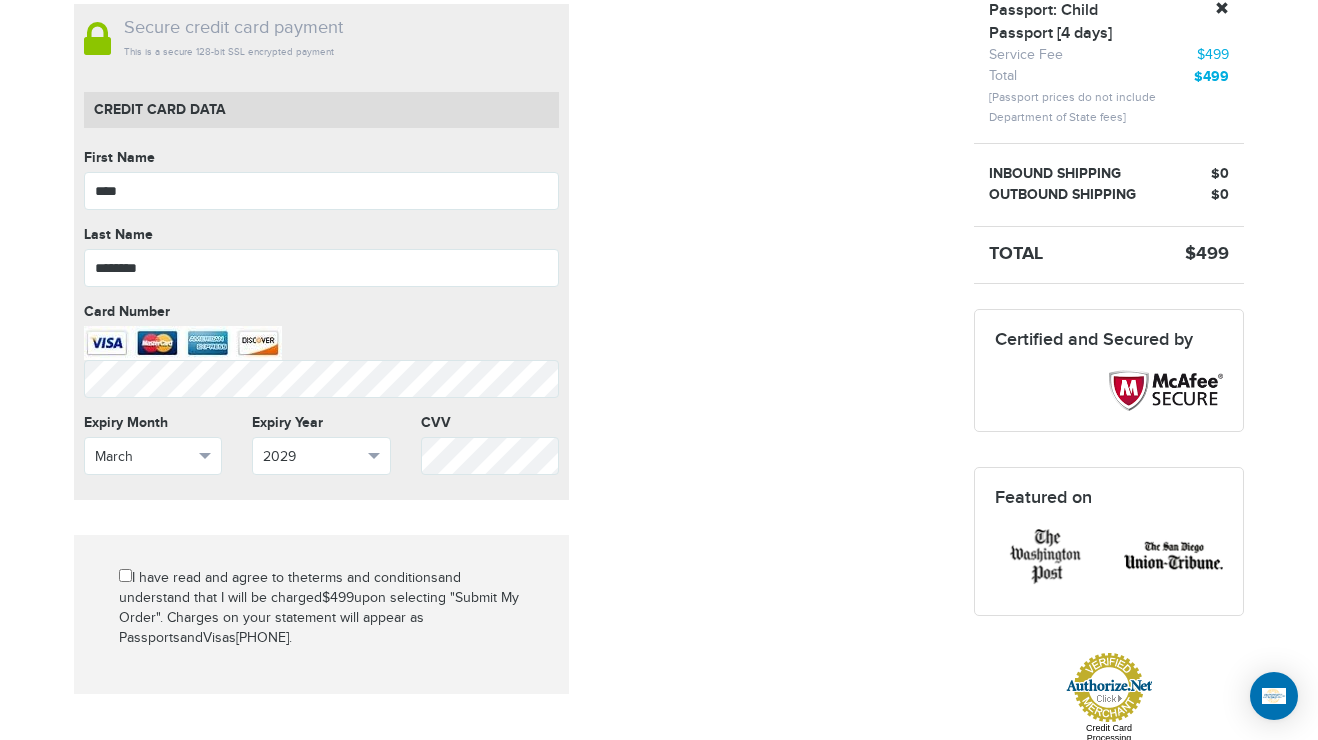 scroll, scrollTop: 500, scrollLeft: 0, axis: vertical 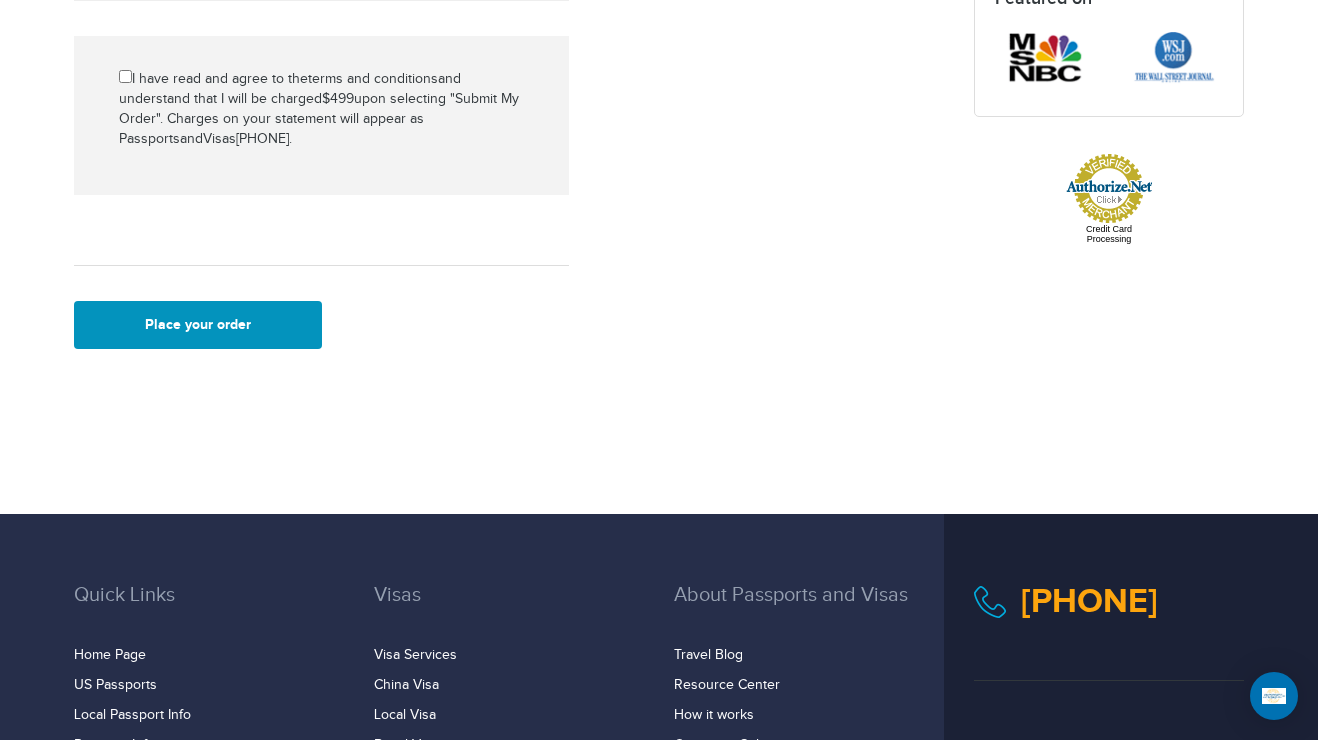 click on "Place your order" at bounding box center (198, 325) 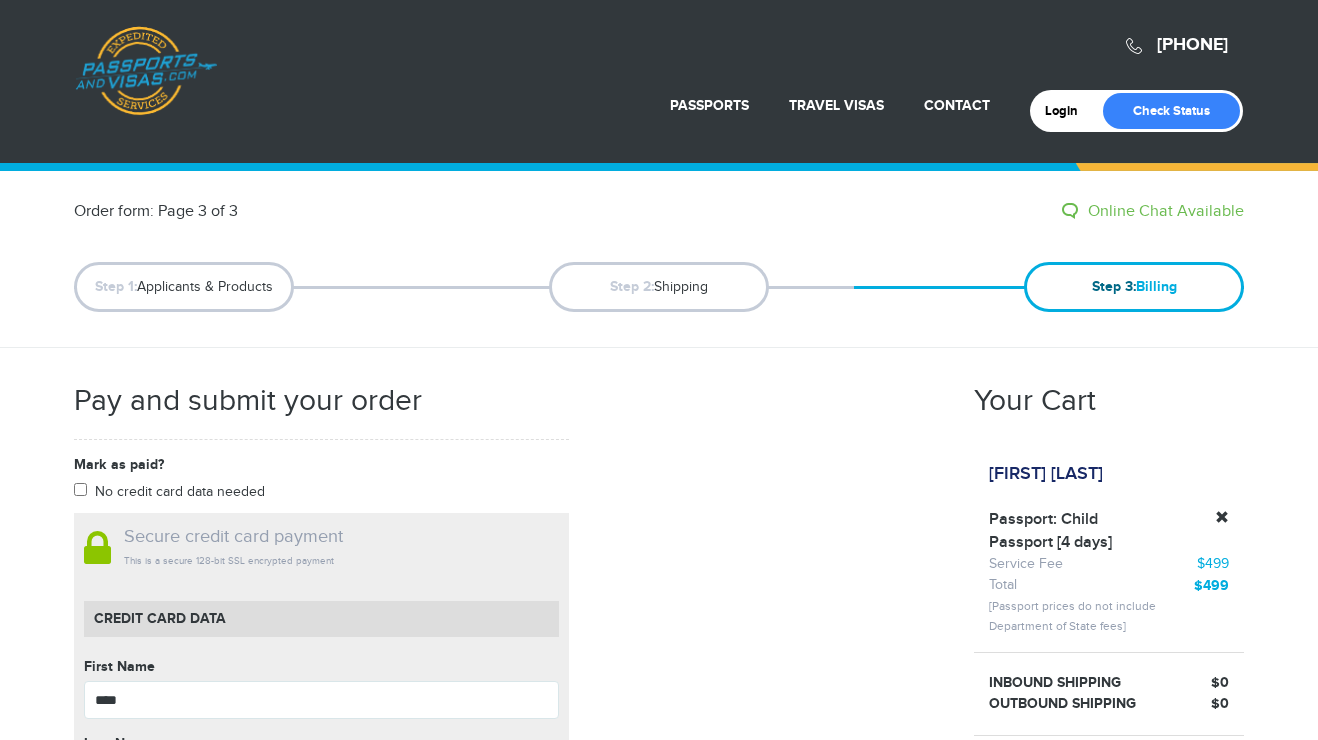 scroll, scrollTop: 1008, scrollLeft: 0, axis: vertical 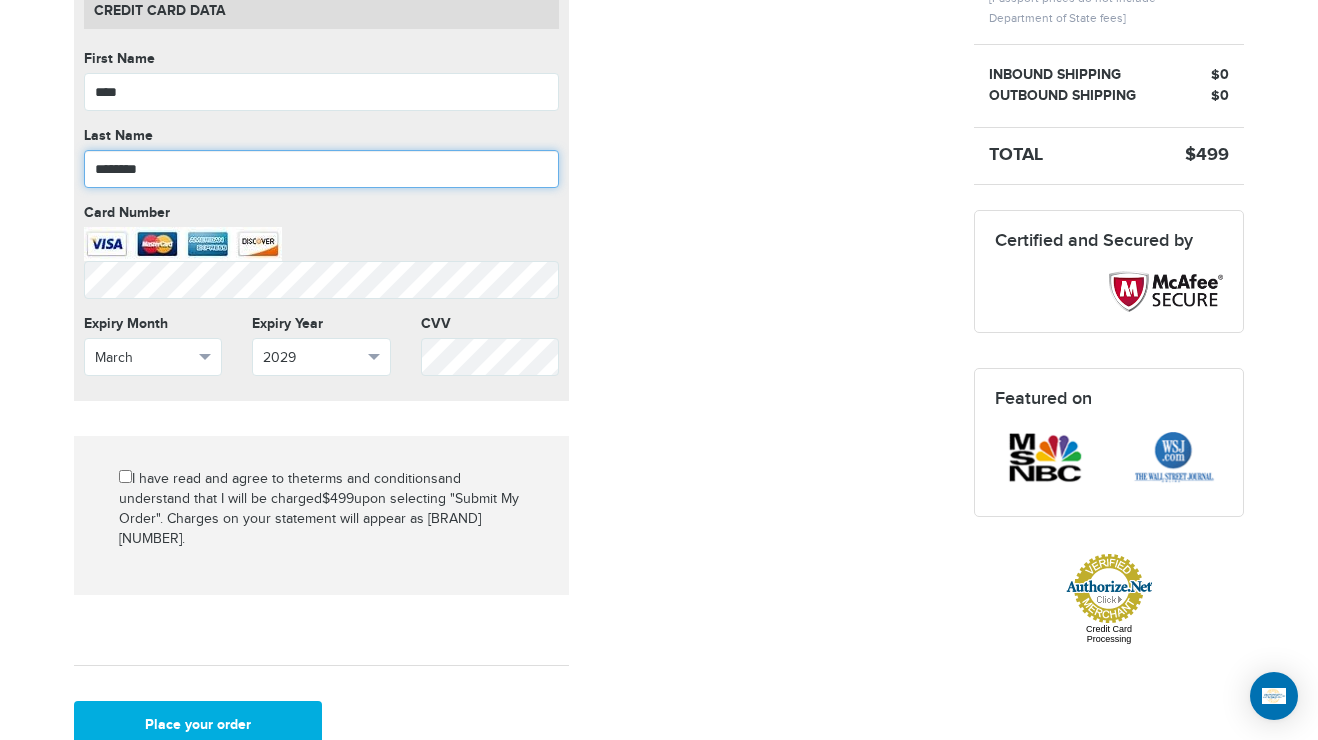 click on "********" at bounding box center [321, 169] 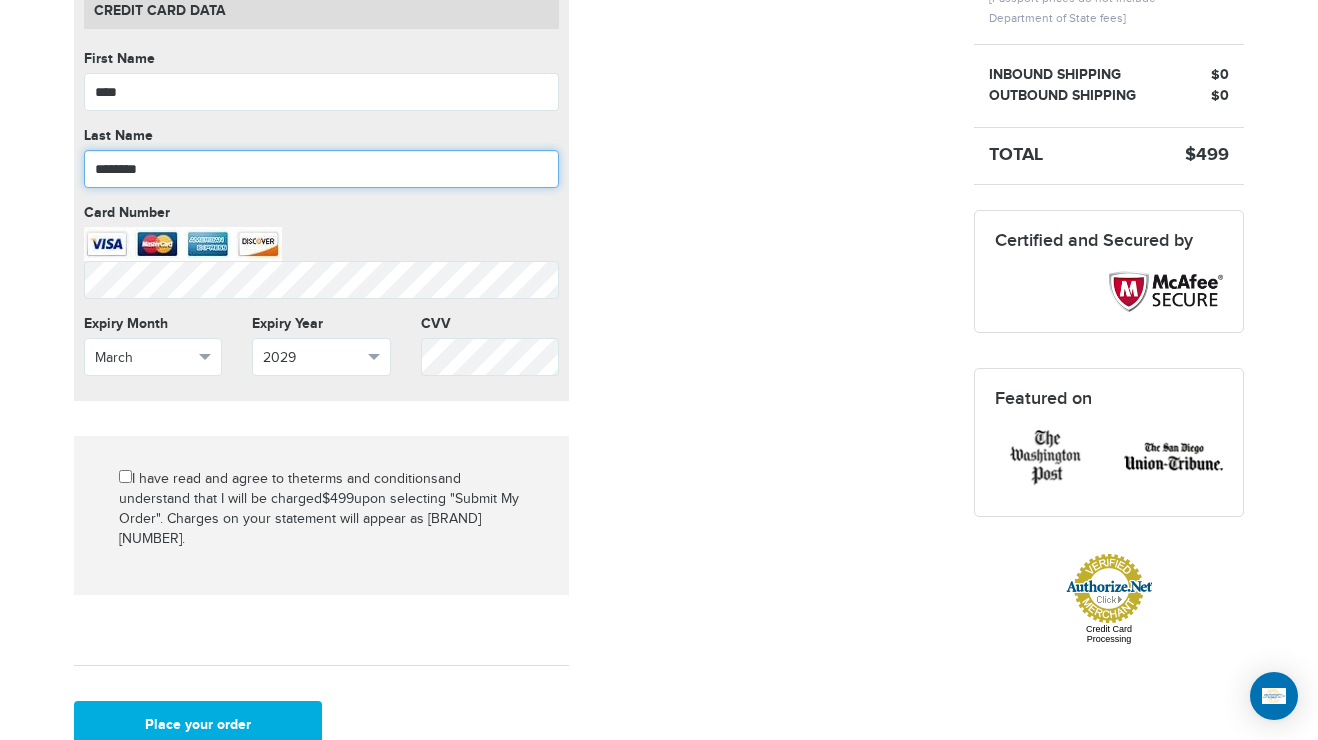 type on "********" 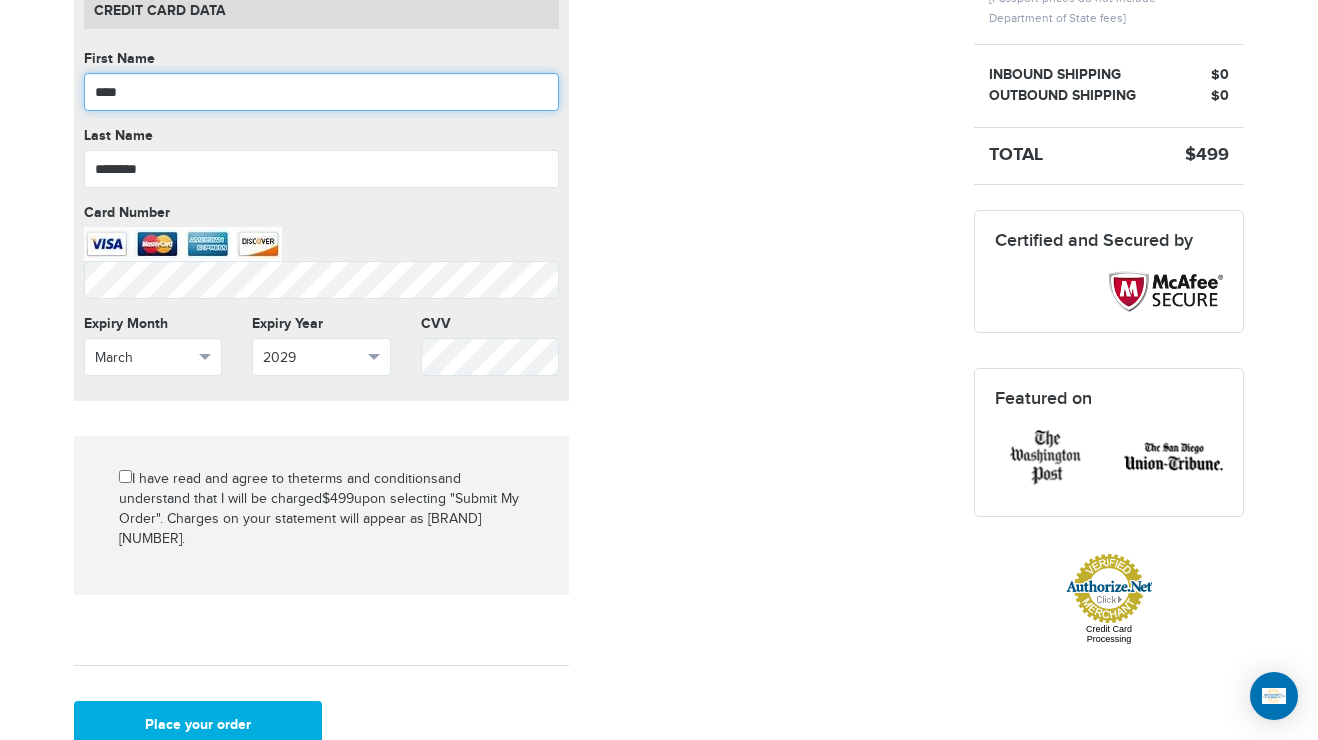 click on "****" at bounding box center [321, 92] 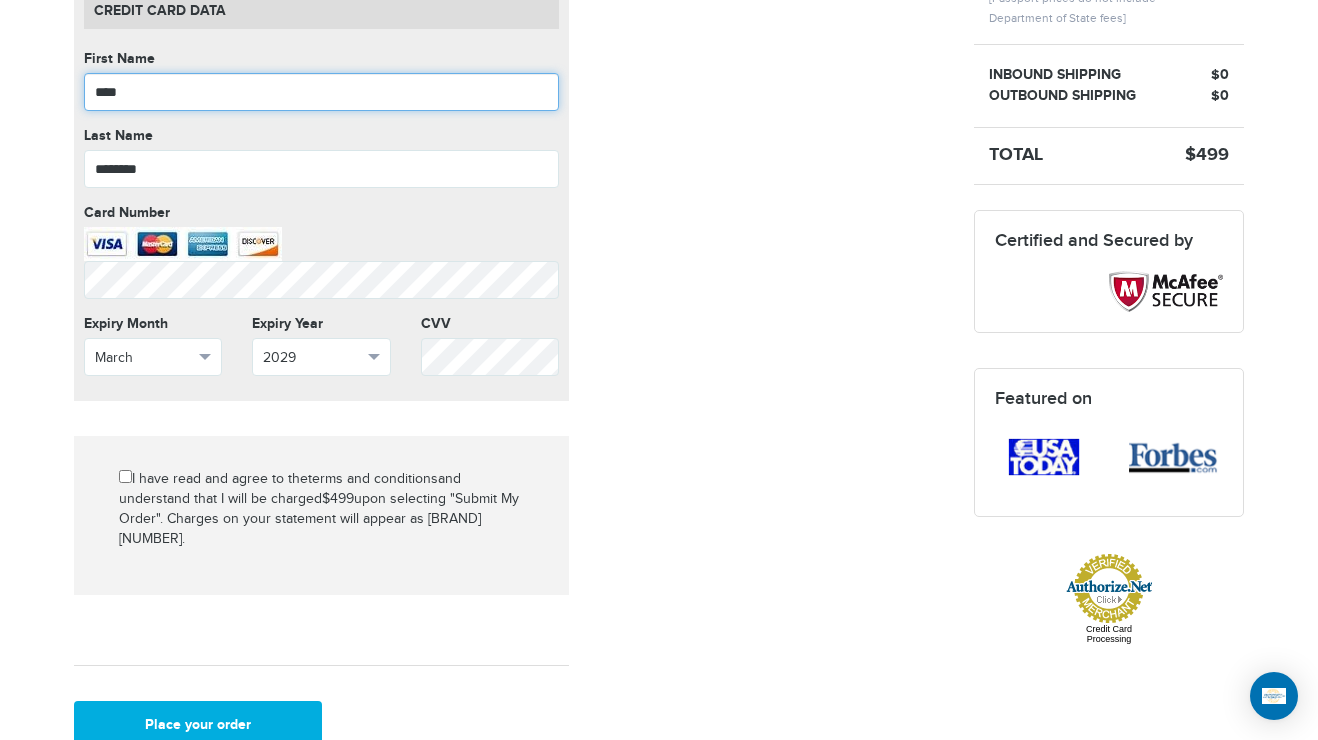 type on "****" 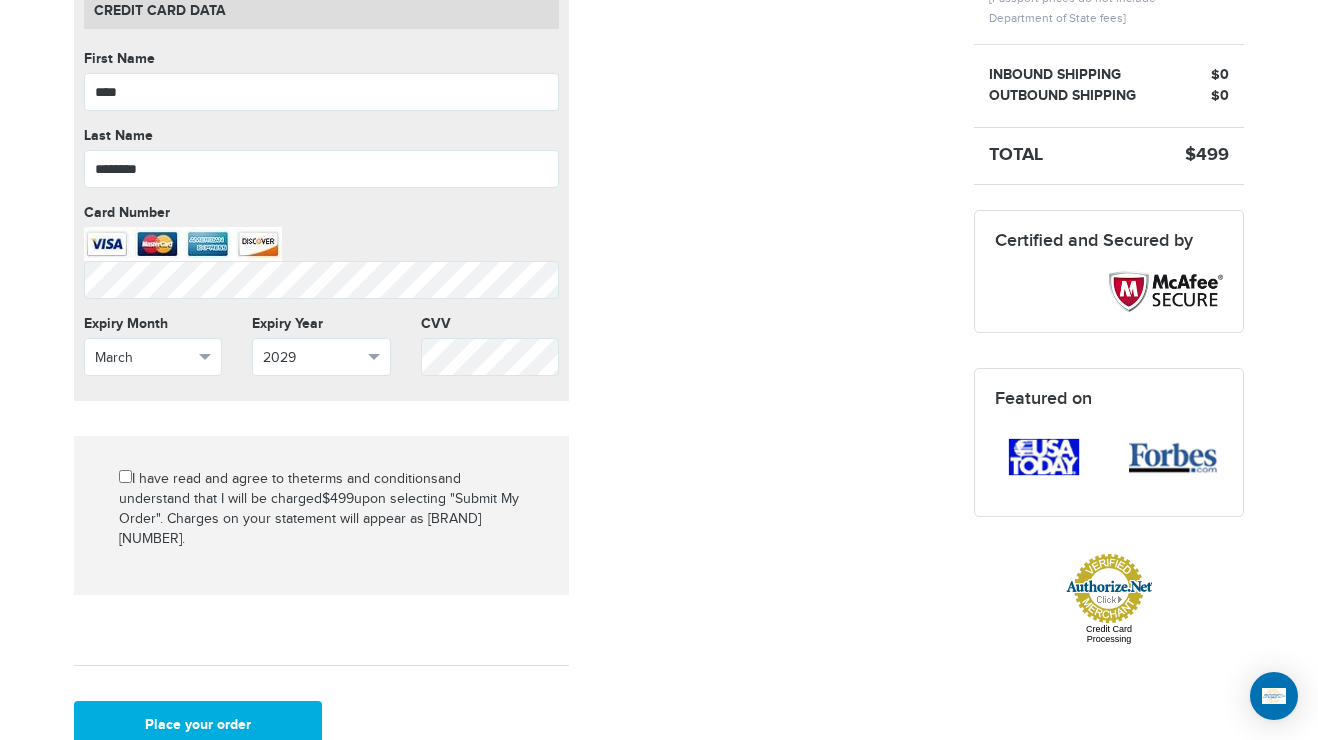 click on "Mark as paid?
No credit card data needed
Amount
*
Comment for manual payment
Secure credit card payment This is a secure 128-bit SSL encrypted payment
Credit Card data
First Name
****
First Name cannot be empty
Last Name
********
Last Name cannot be empty
Card Number
Card Number cannot be empty
Expiry Month
March   Select Month January" at bounding box center (509, 297) 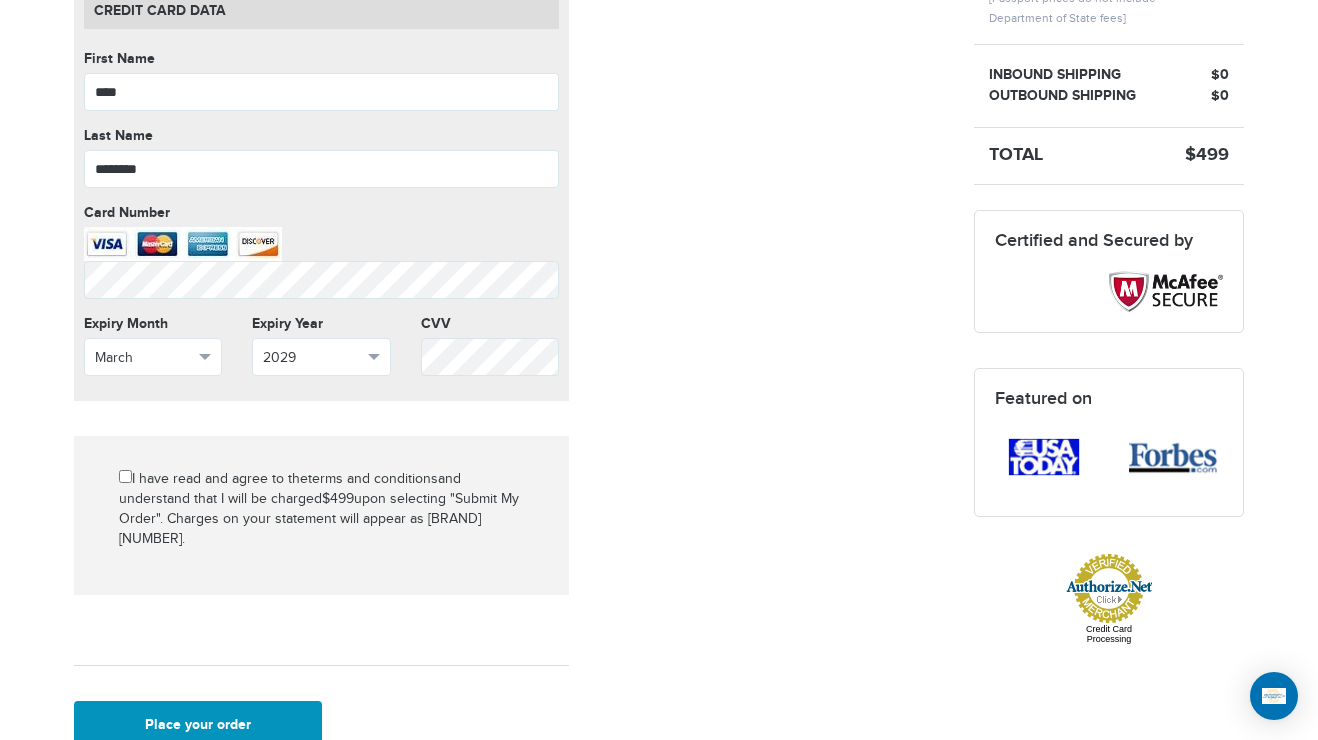 click on "Place your order" at bounding box center [198, 725] 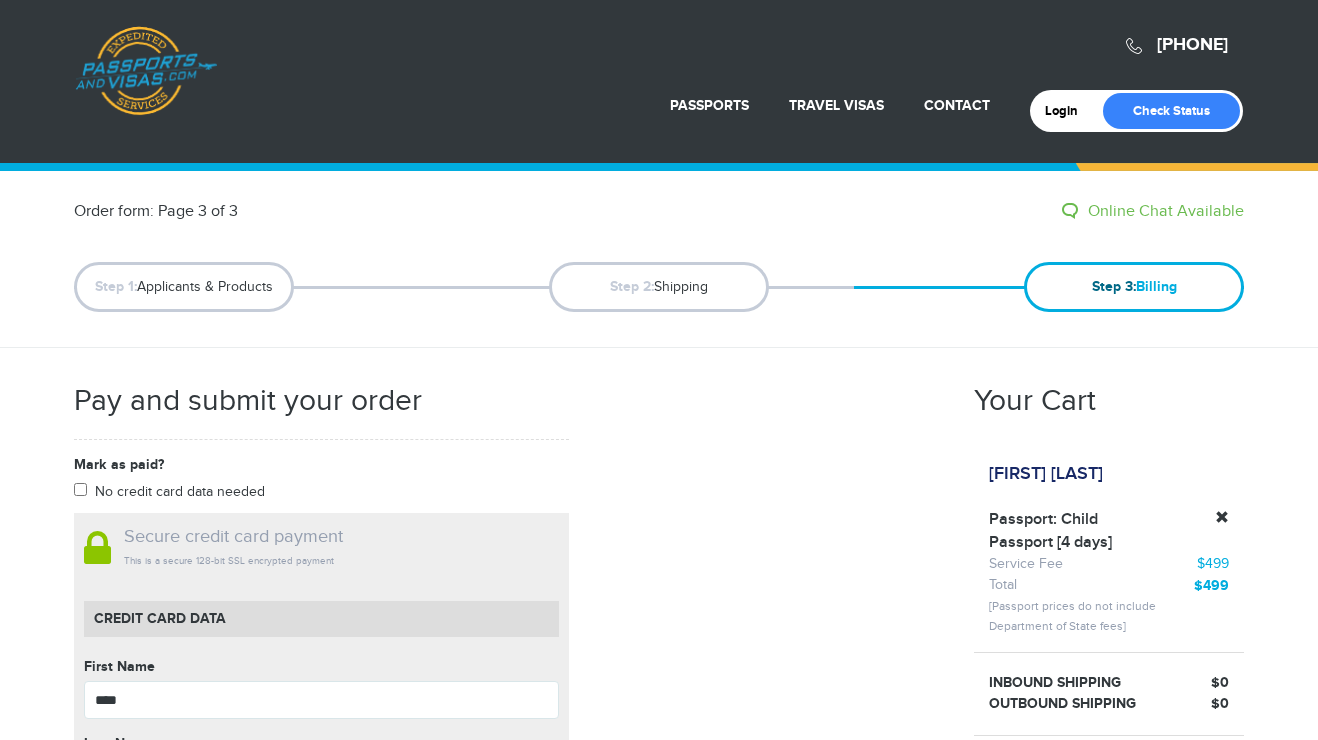scroll, scrollTop: 599, scrollLeft: 0, axis: vertical 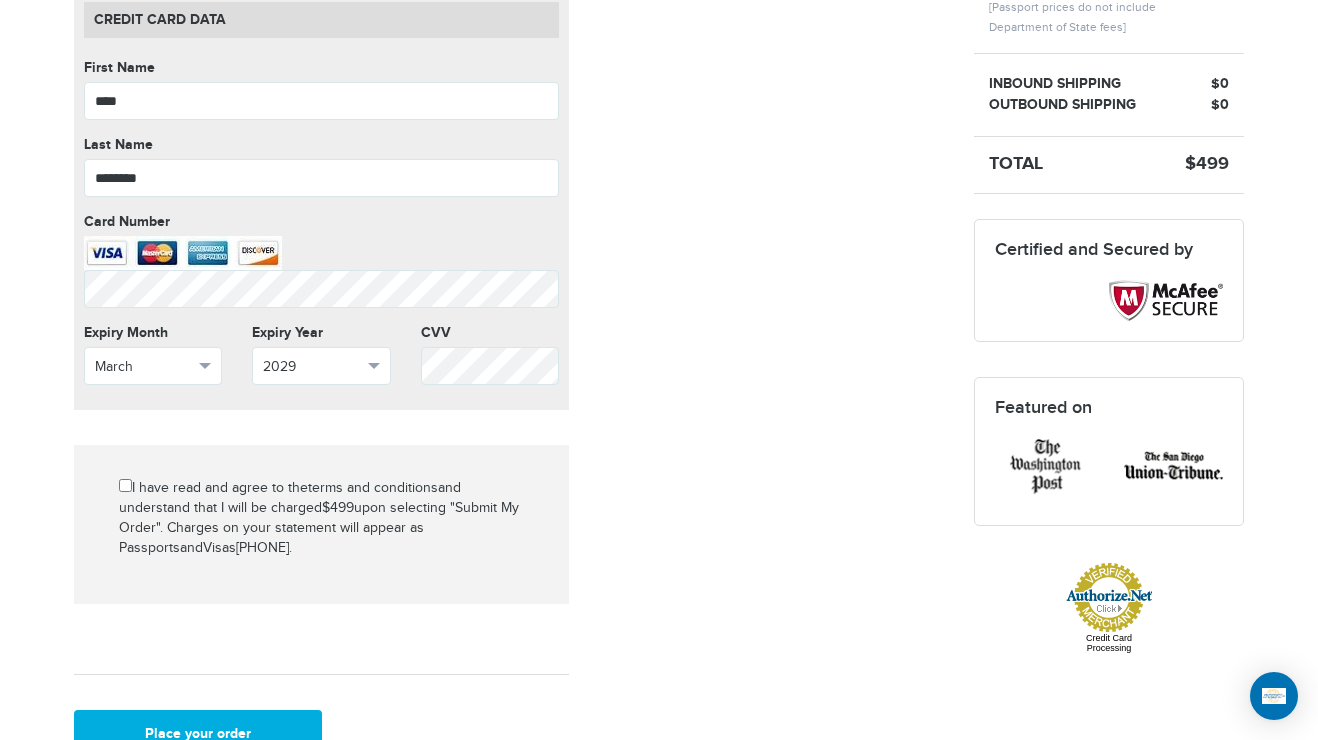 click on "Mark as paid?
No credit card data needed
Amount
*
Comment for manual payment
Secure credit card payment This is a secure 128-bit SSL encrypted payment
Credit Card data
First Name
****
First Name cannot be empty
Last Name
********
Last Name cannot be empty
Card Number
Card Number cannot be empty
Expiry Month
March   Select Month January" at bounding box center [509, 306] 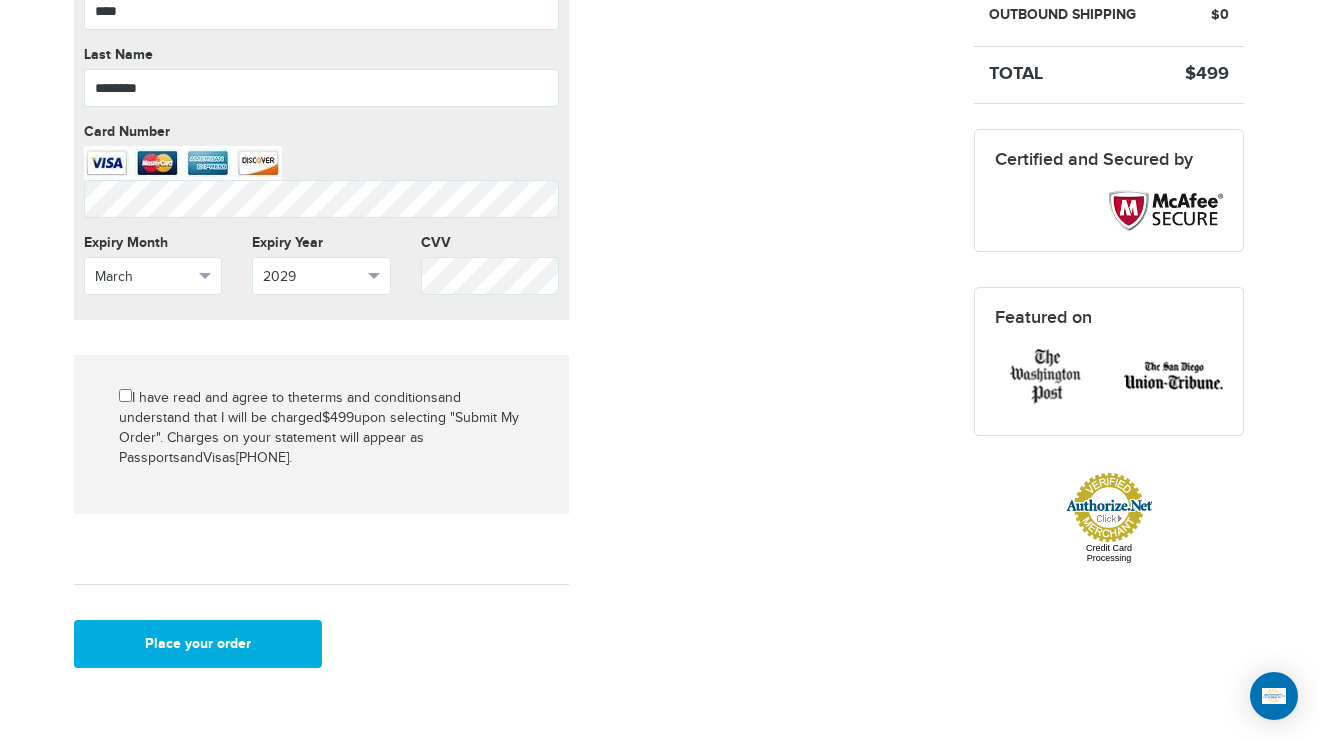 scroll, scrollTop: 791, scrollLeft: 0, axis: vertical 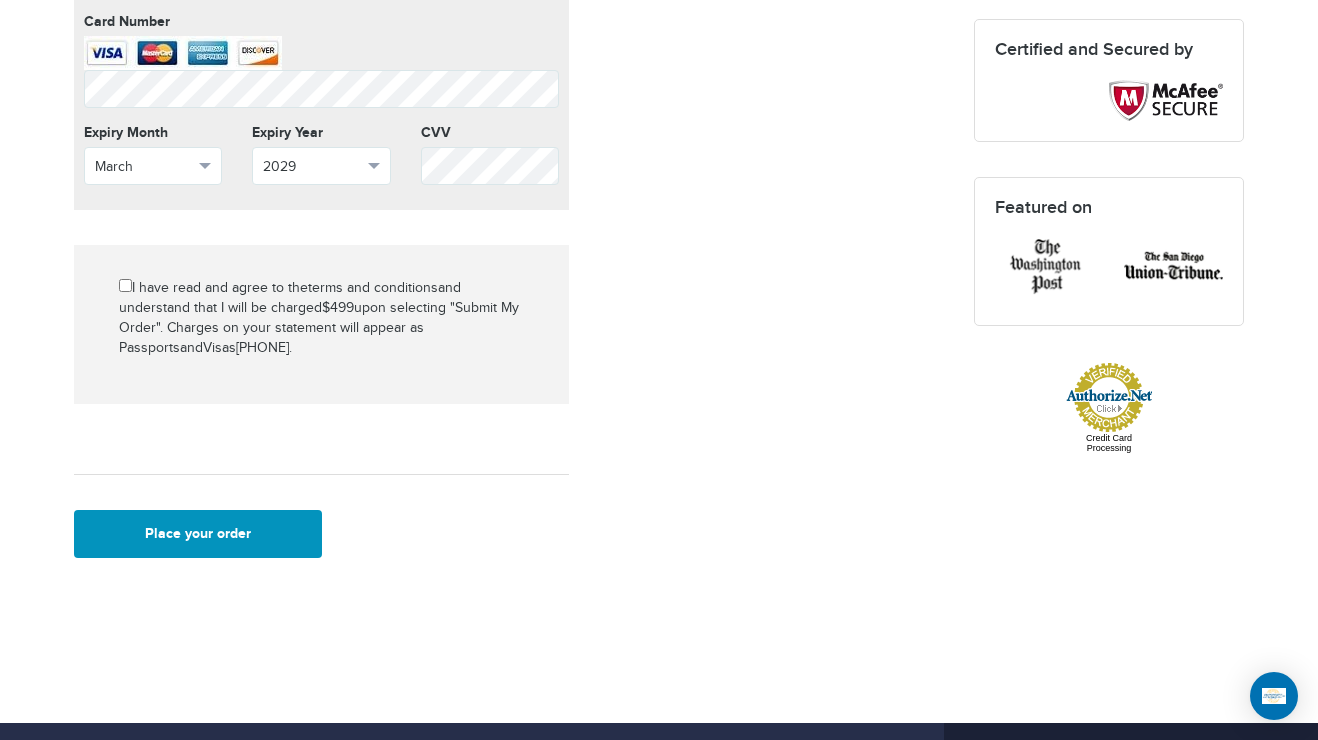 click on "Place your order" at bounding box center (198, 534) 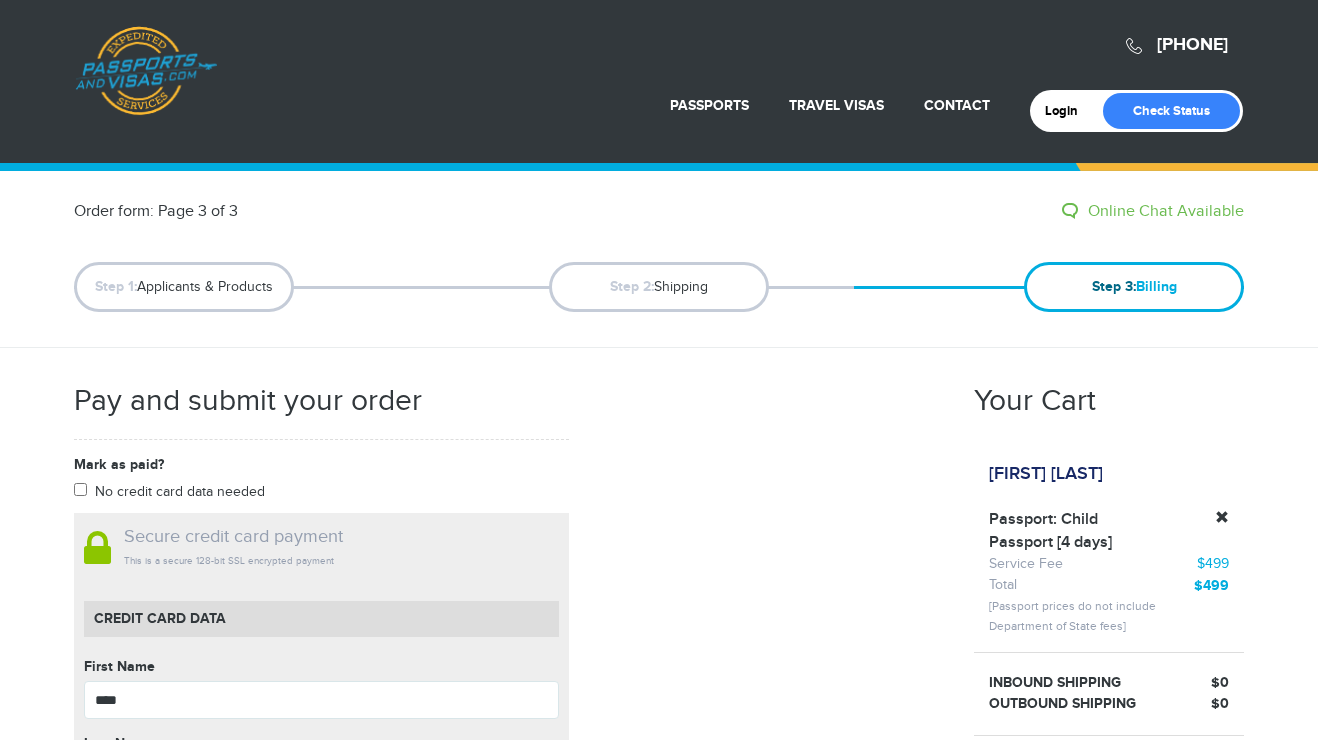 scroll, scrollTop: 799, scrollLeft: 0, axis: vertical 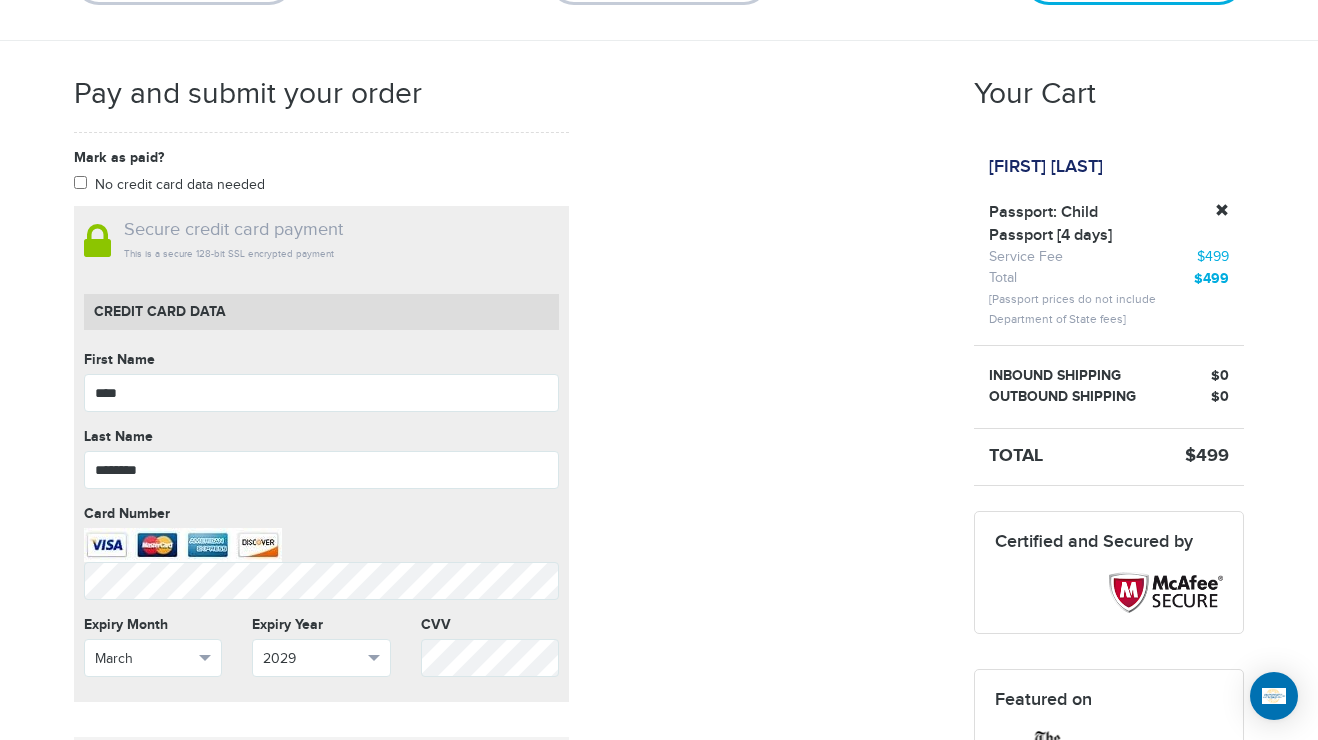 drag, startPoint x: 812, startPoint y: 496, endPoint x: 801, endPoint y: 497, distance: 11.045361 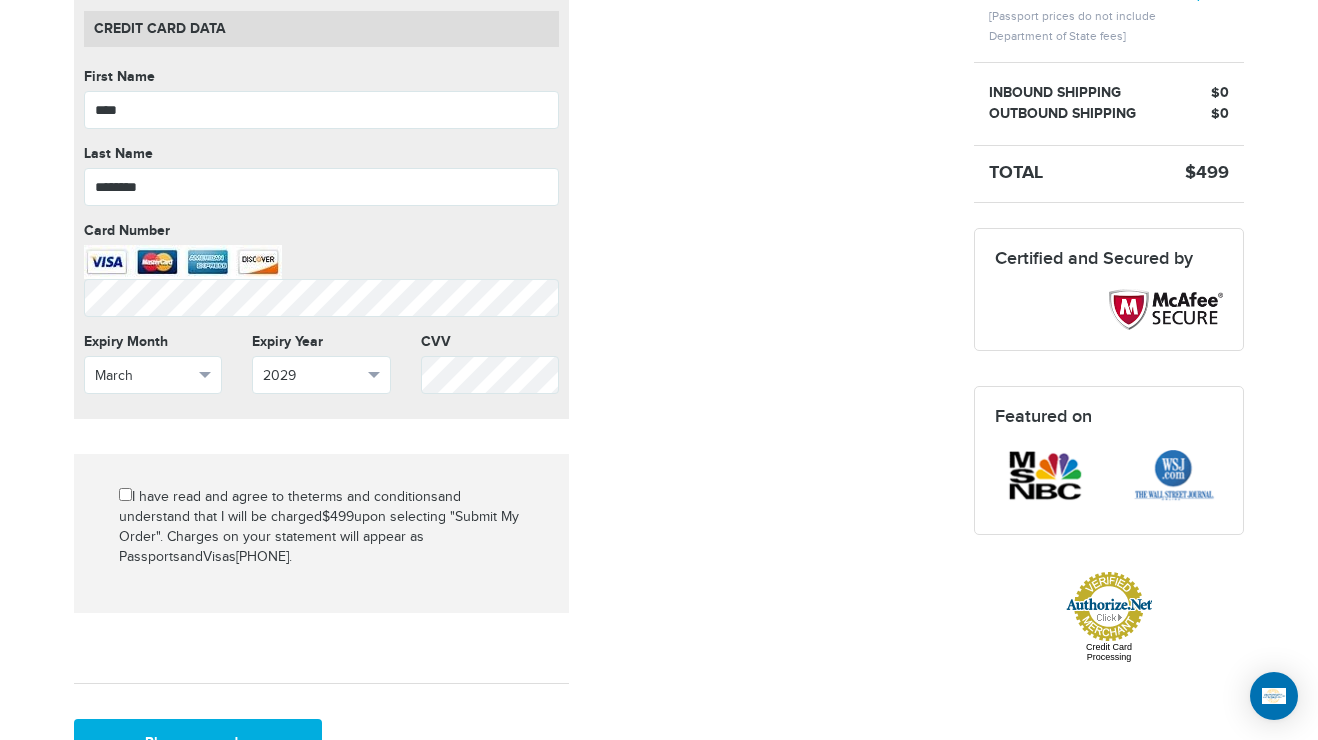 scroll, scrollTop: 399, scrollLeft: 0, axis: vertical 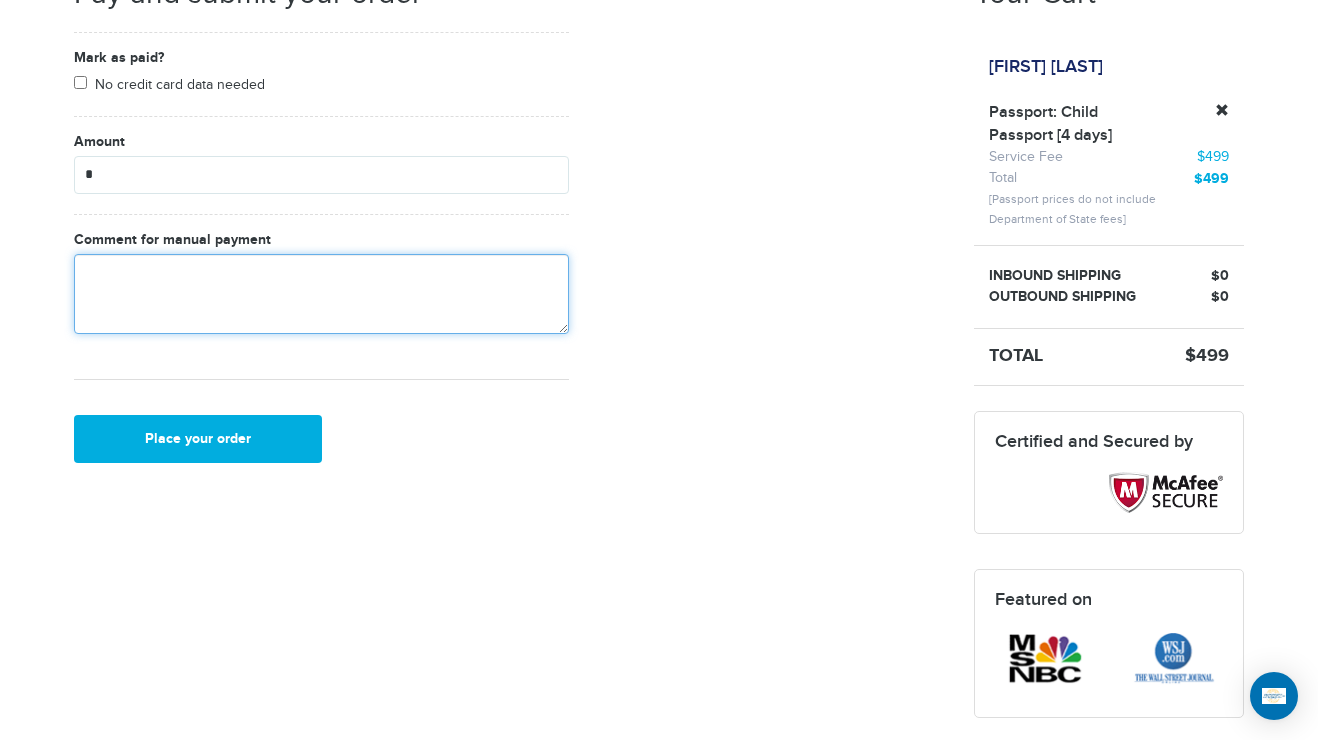 click at bounding box center [321, 294] 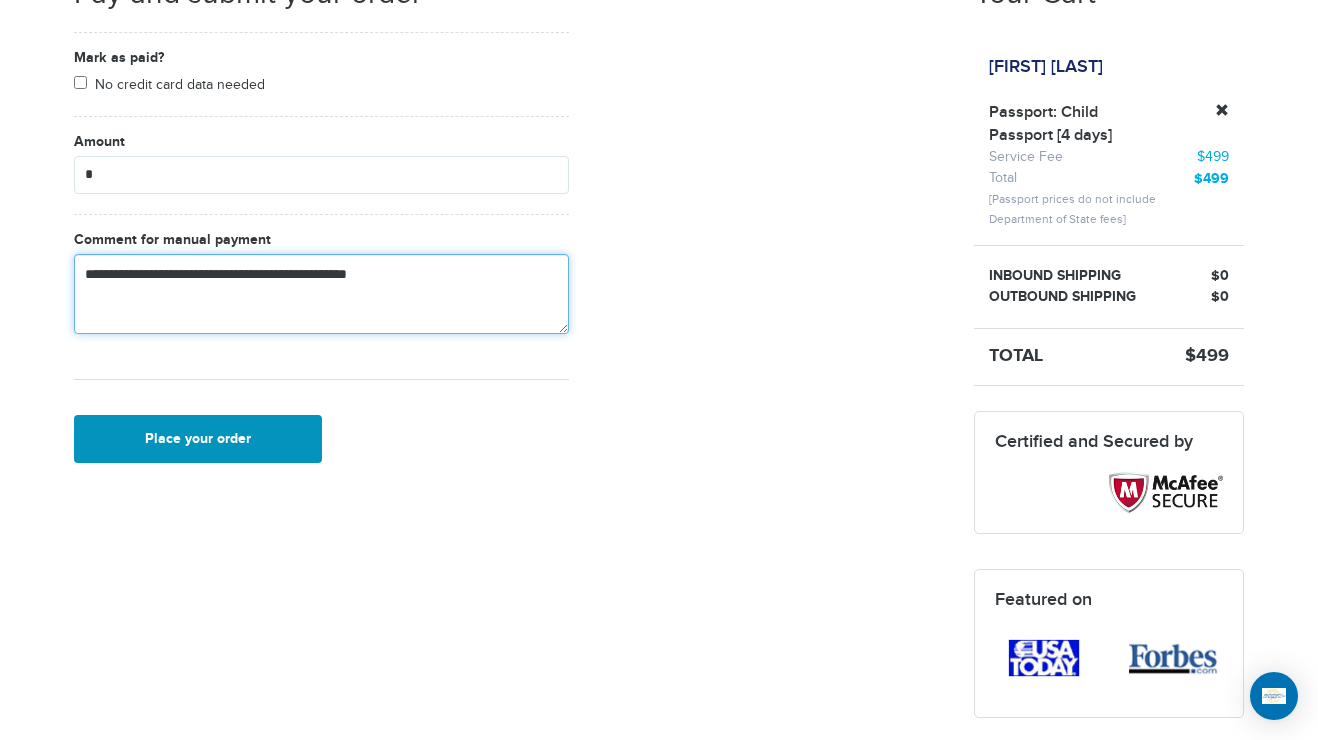 type on "**********" 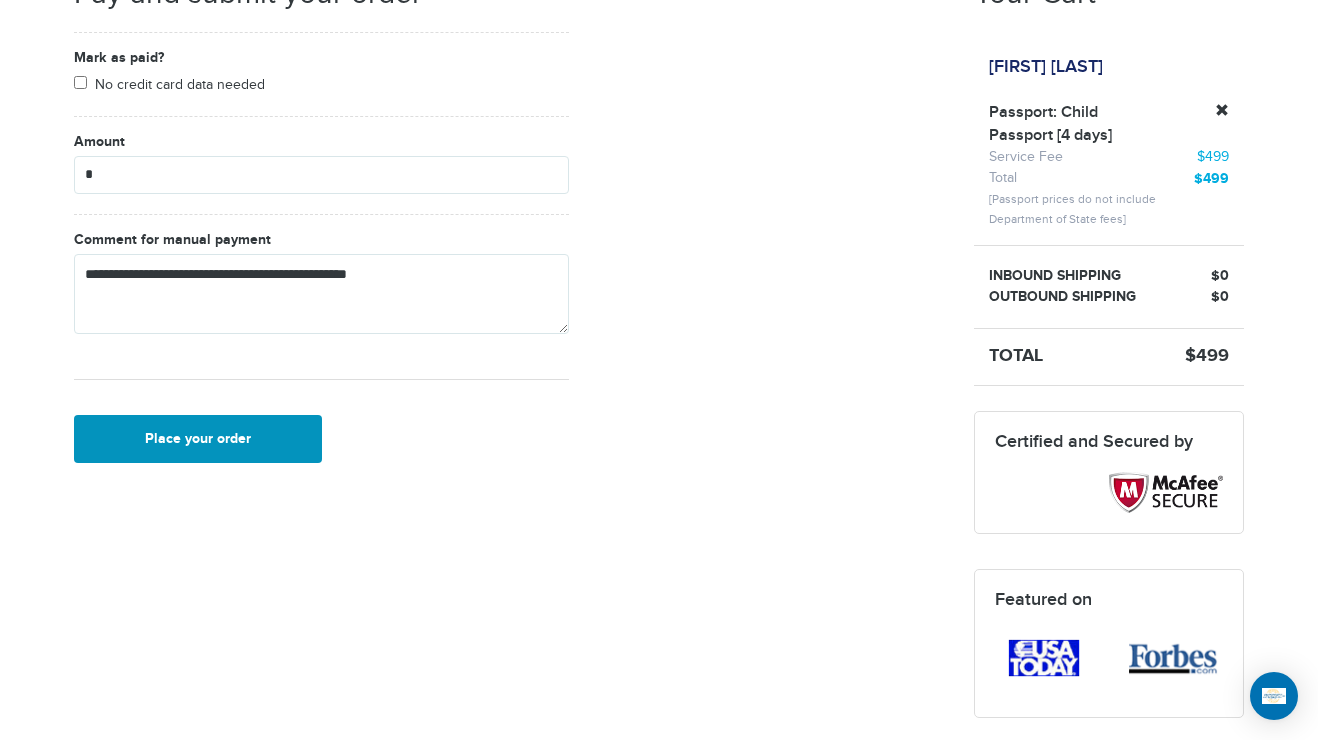 click on "Place your order" at bounding box center (198, 439) 